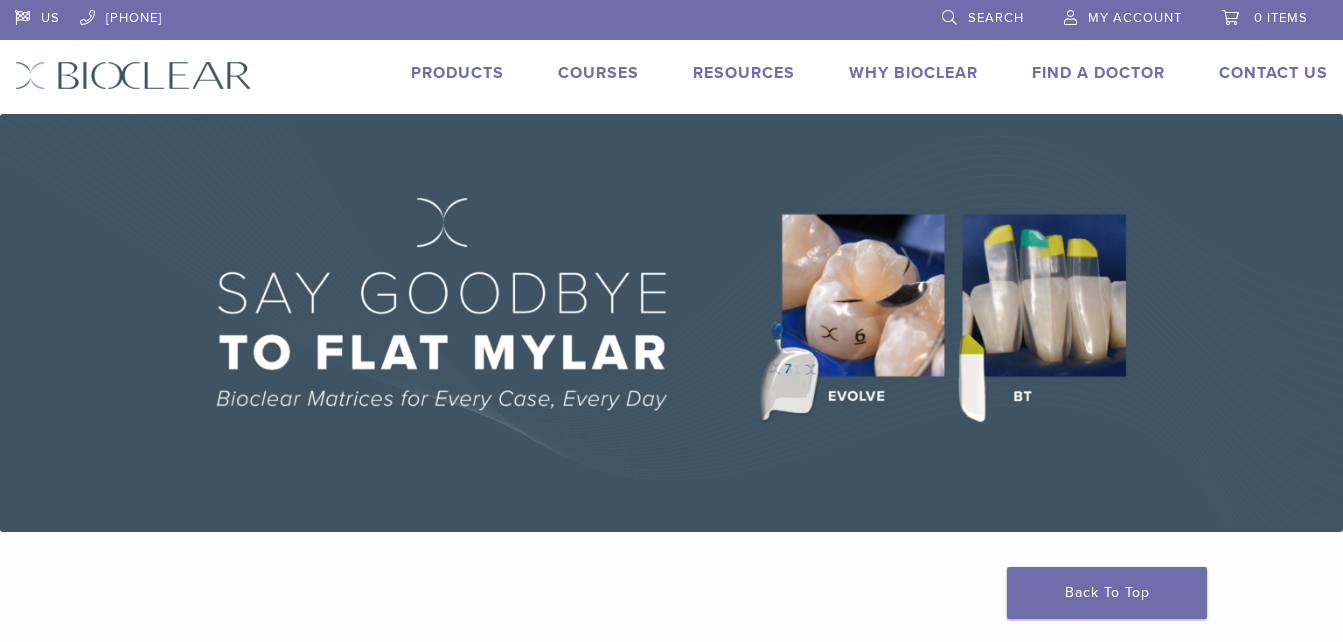 scroll, scrollTop: 0, scrollLeft: 0, axis: both 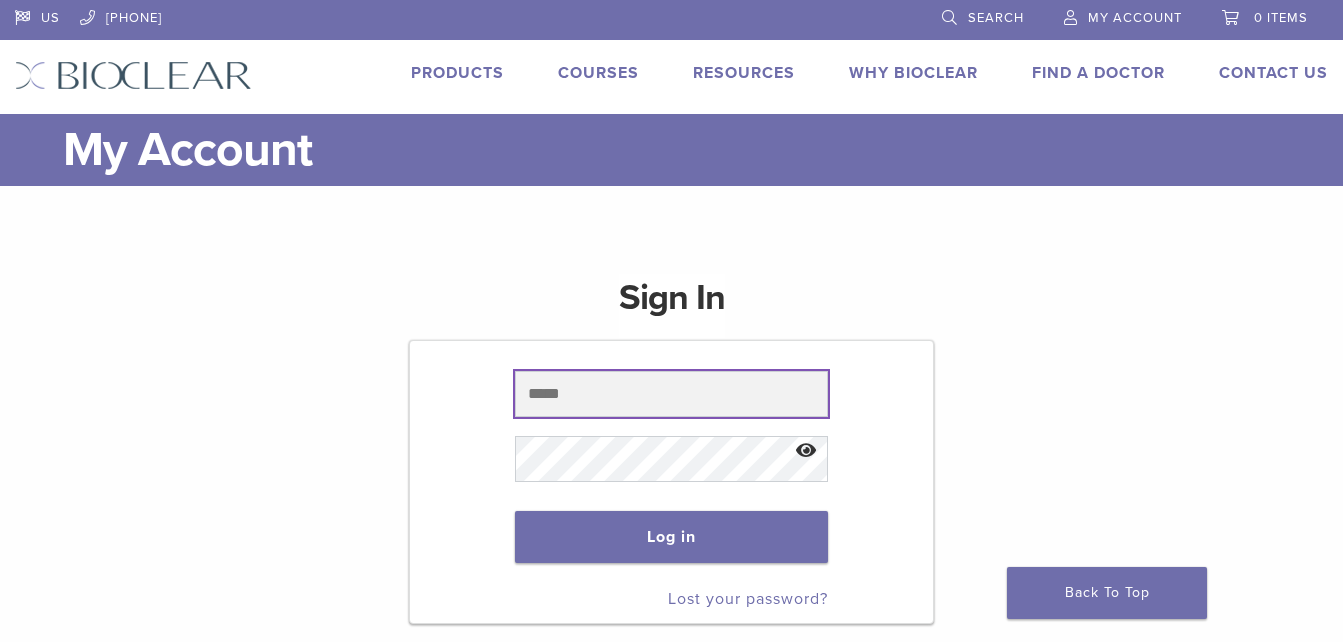 click at bounding box center [672, 394] 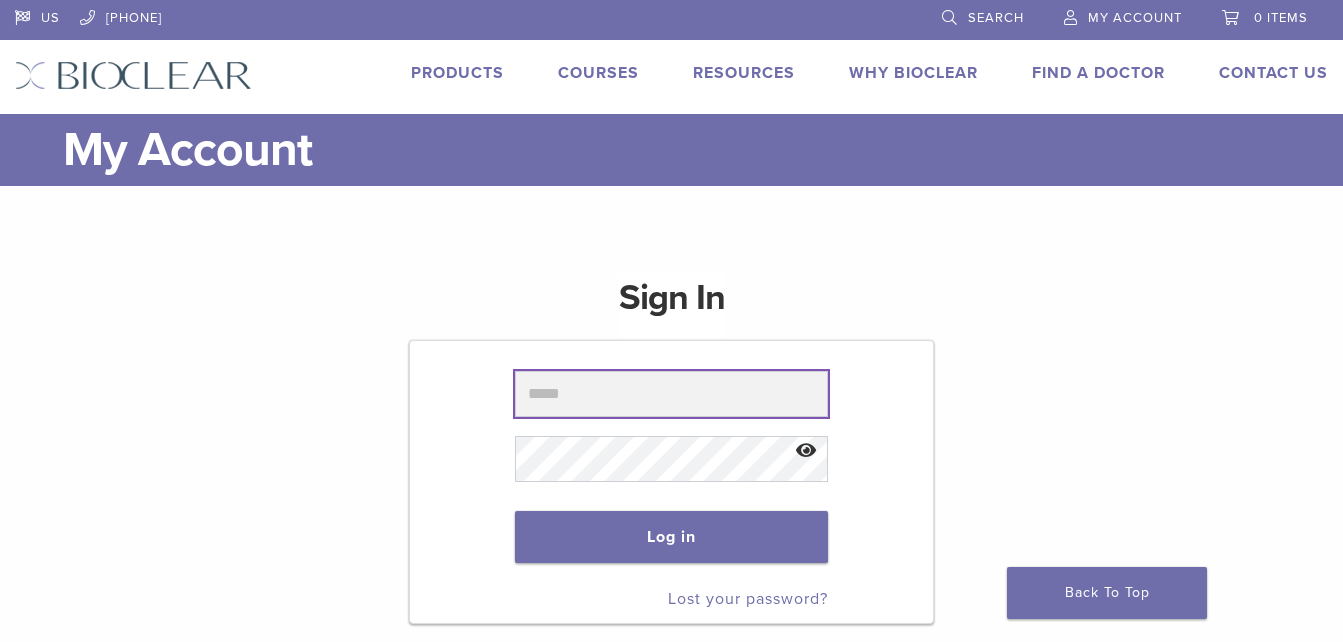 type on "**********" 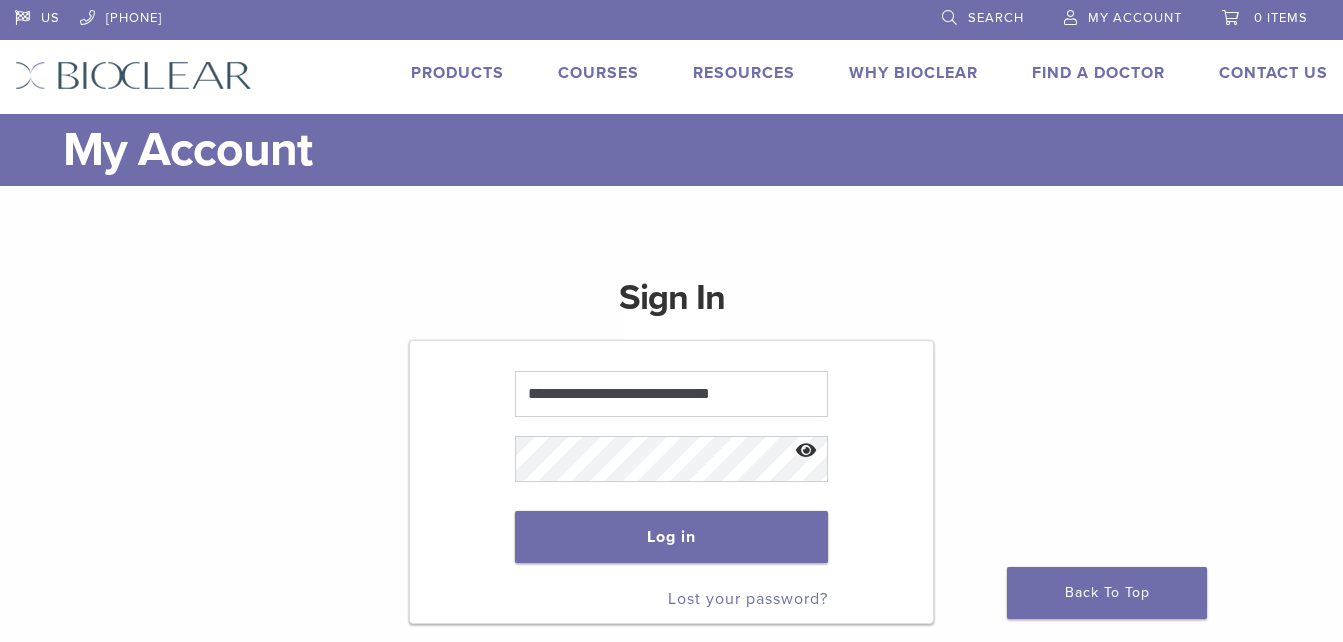 click on "Log in" at bounding box center (672, 537) 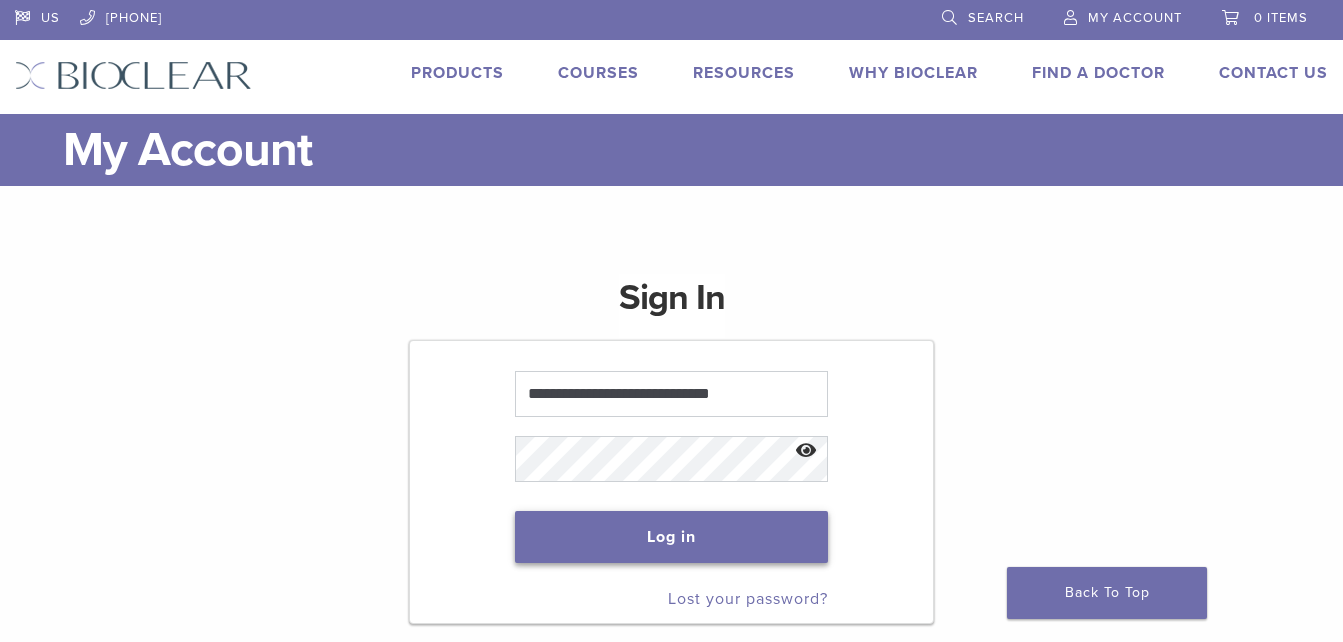 click on "Log in" at bounding box center (672, 537) 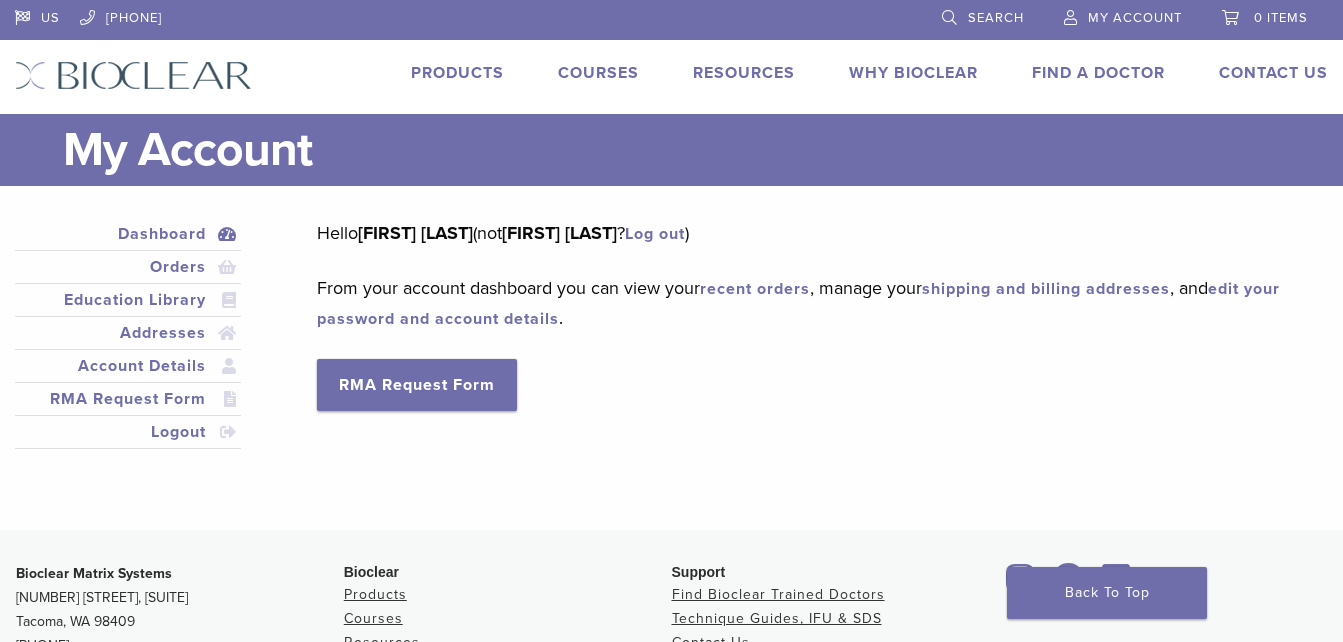 scroll, scrollTop: 0, scrollLeft: 0, axis: both 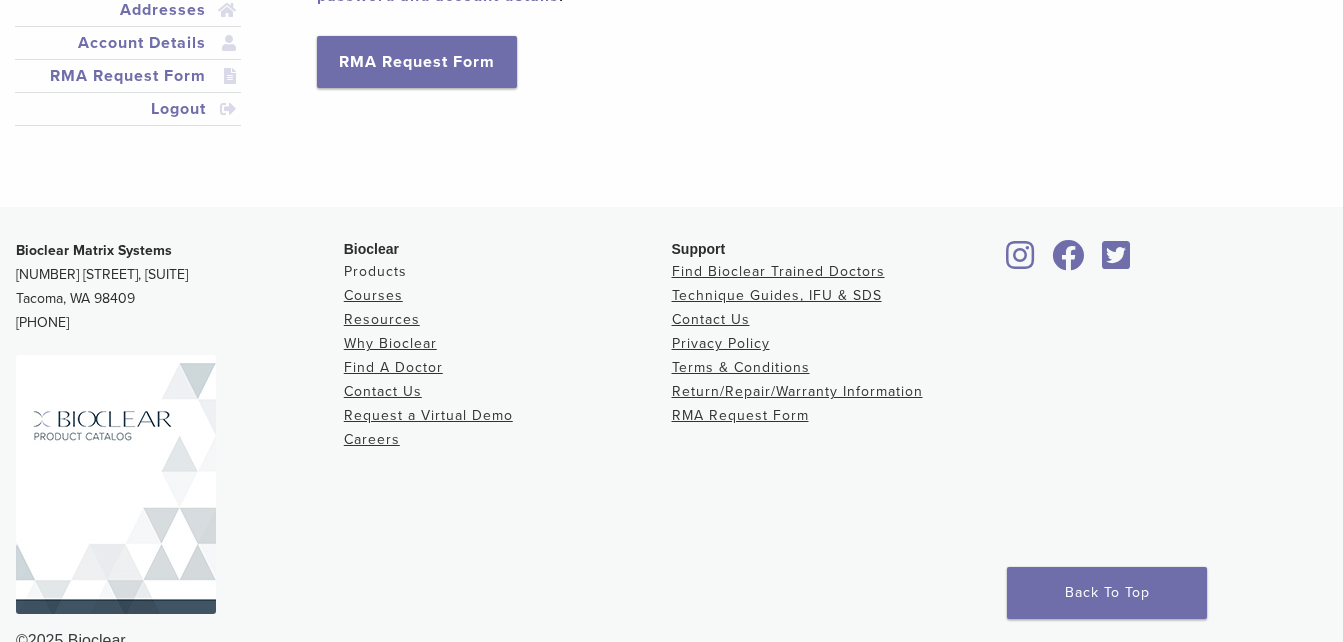 click on "Products" at bounding box center (375, 271) 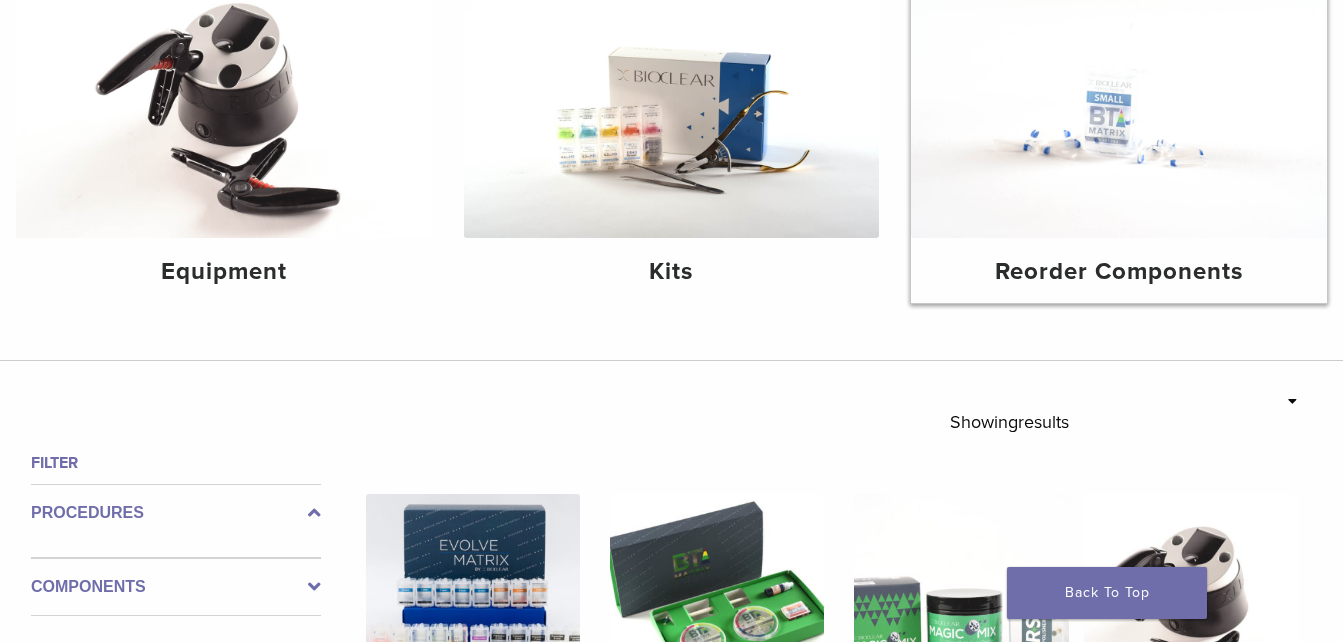 scroll, scrollTop: 303, scrollLeft: 0, axis: vertical 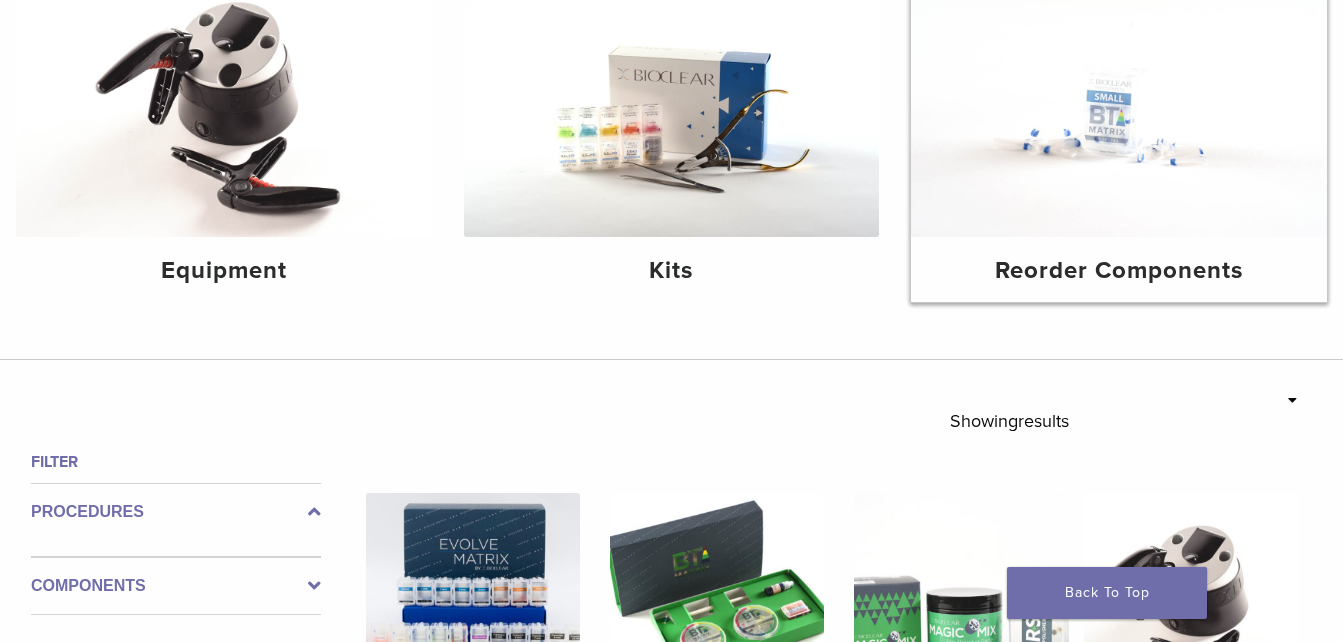 click on "Reorder Components" at bounding box center [1119, 269] 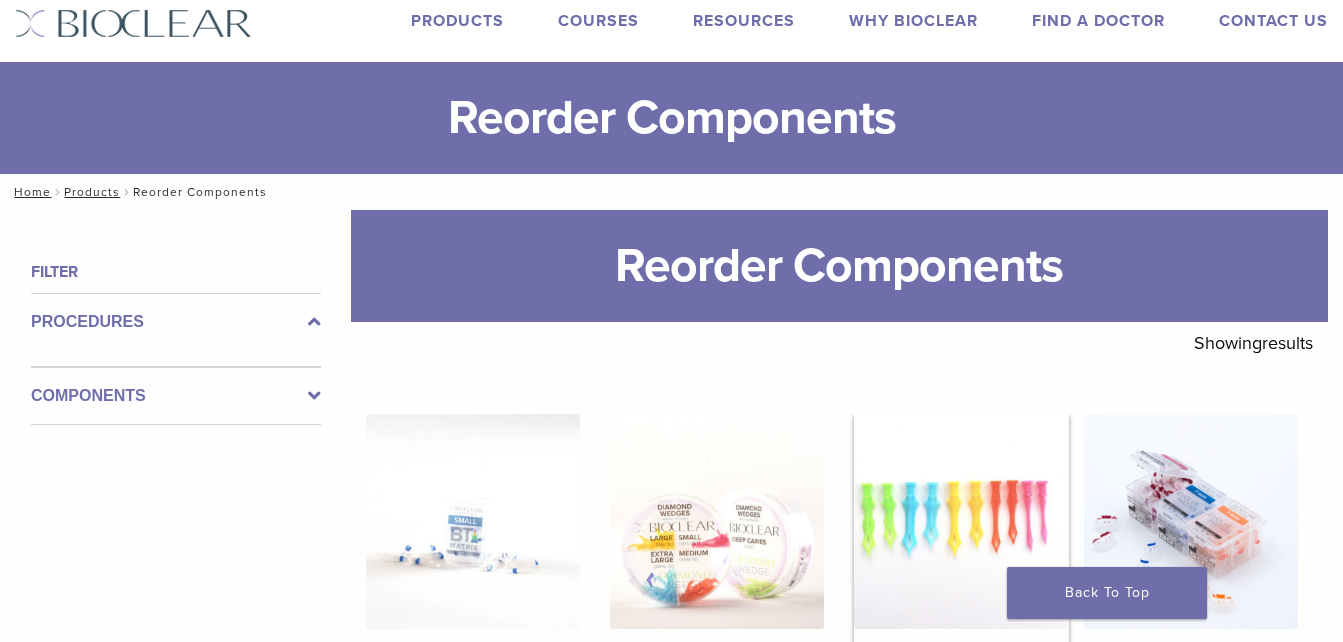 scroll, scrollTop: 0, scrollLeft: 0, axis: both 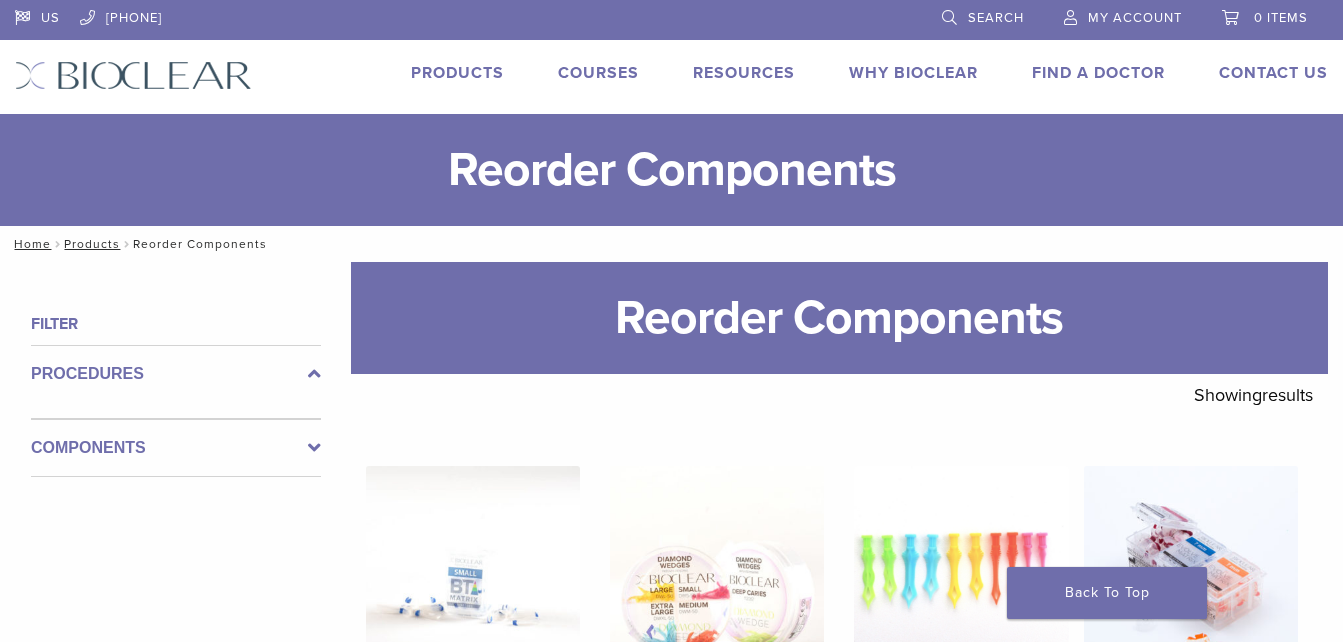 click on "My Account" at bounding box center [1135, 18] 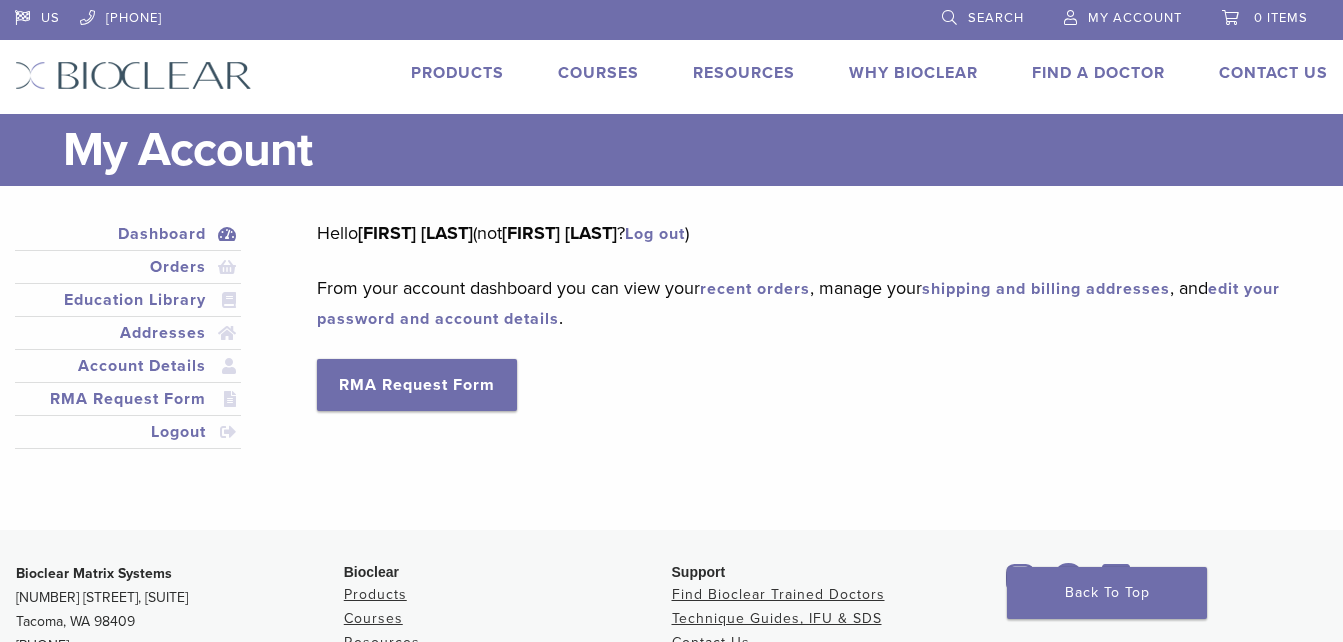 scroll, scrollTop: 0, scrollLeft: 0, axis: both 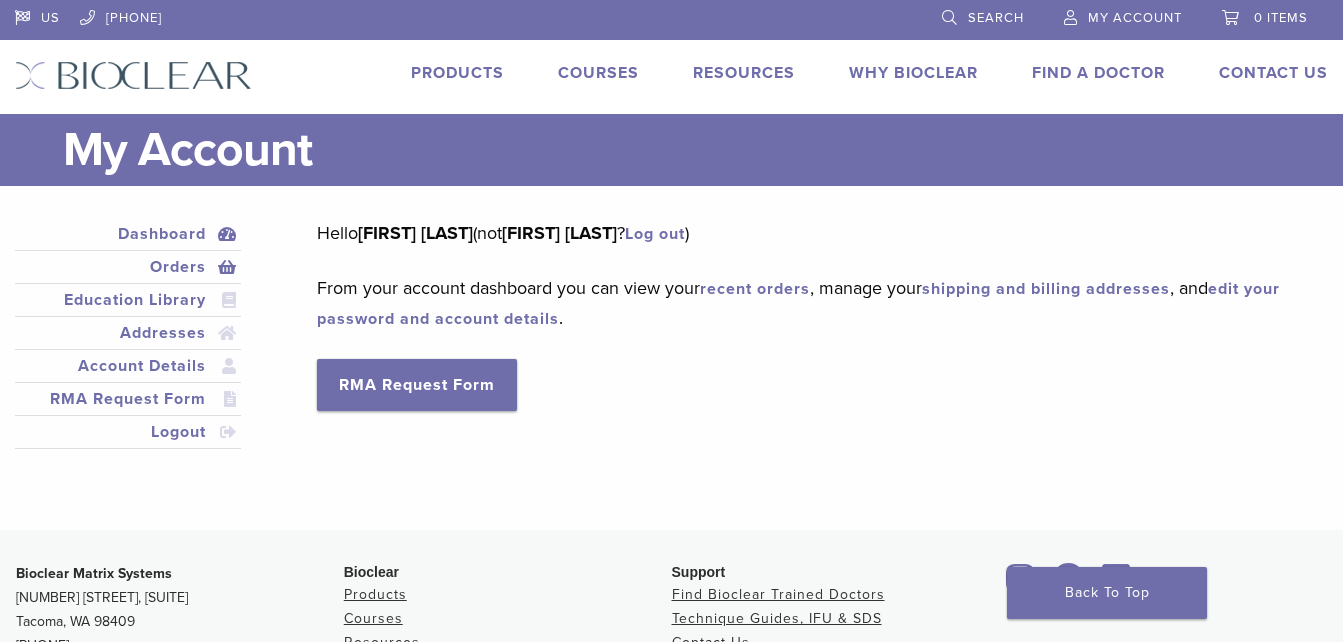 click on "Orders" at bounding box center [128, 267] 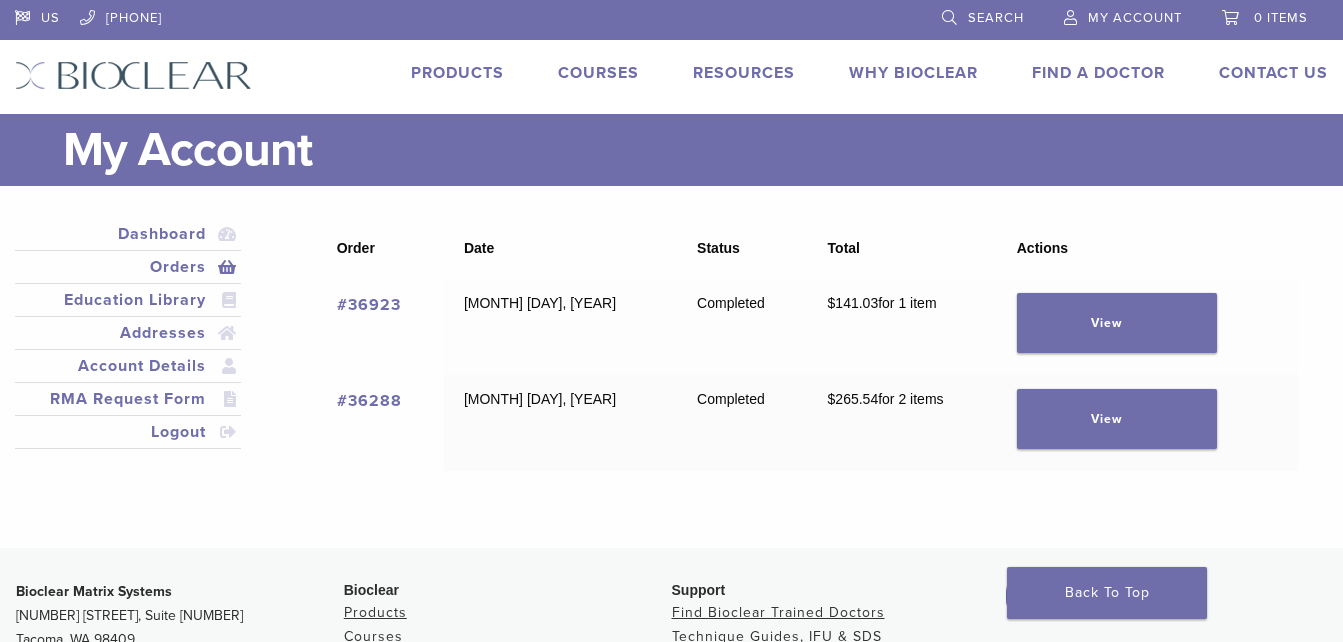 scroll, scrollTop: 0, scrollLeft: 0, axis: both 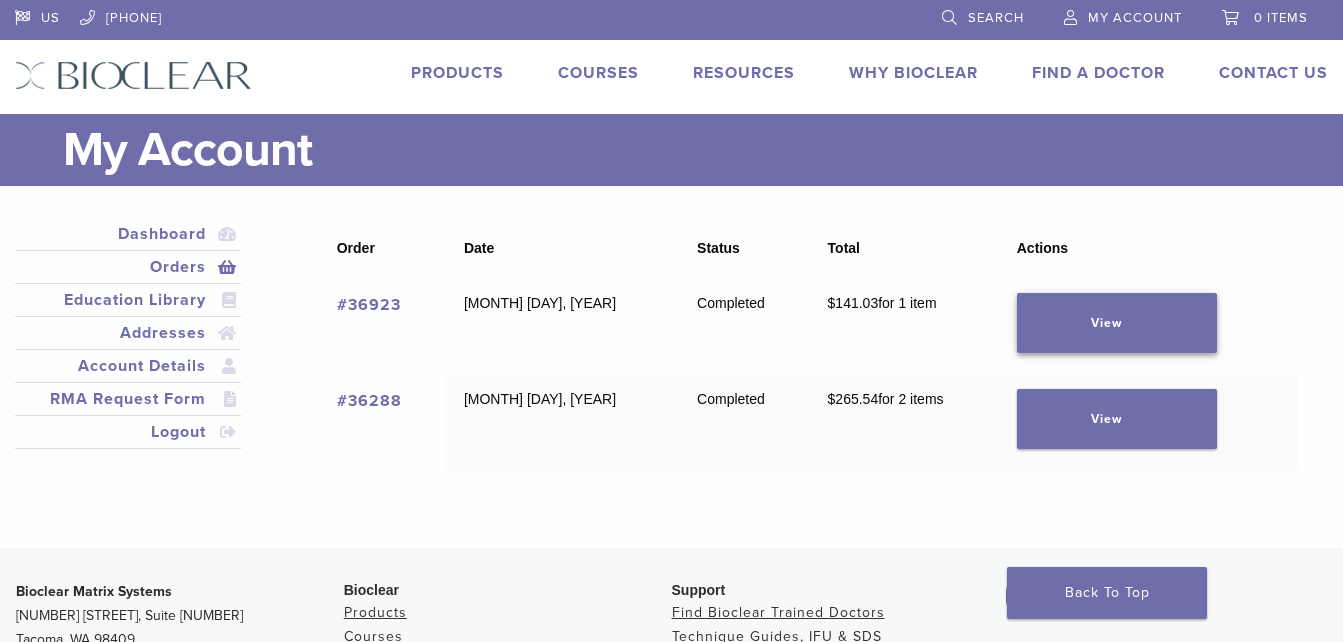 click on "View" at bounding box center (1117, 323) 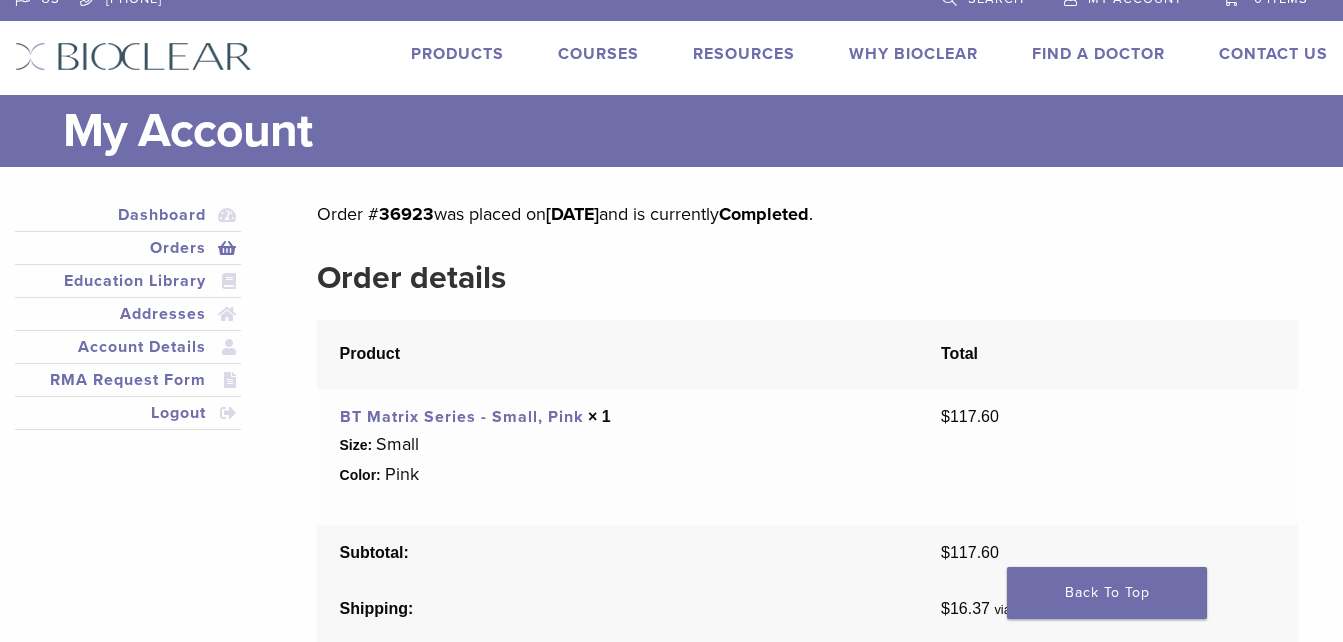 scroll, scrollTop: 0, scrollLeft: 0, axis: both 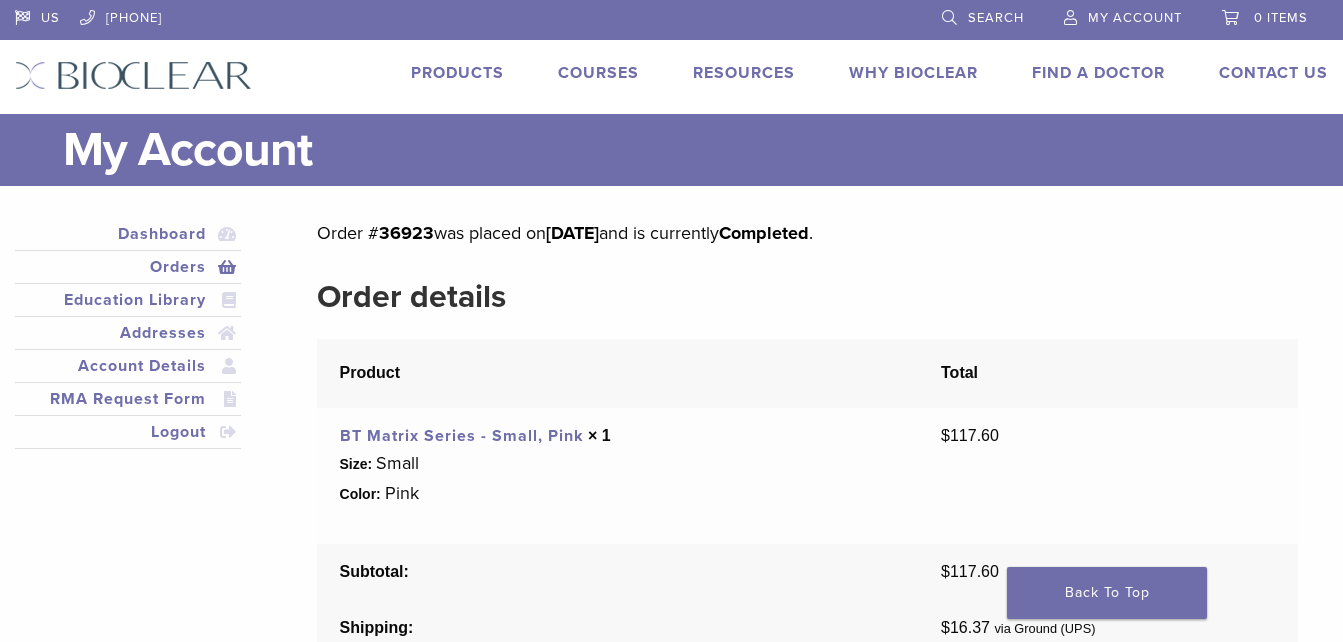 click on "BT Matrix  Series - Small, Pink" at bounding box center [462, 436] 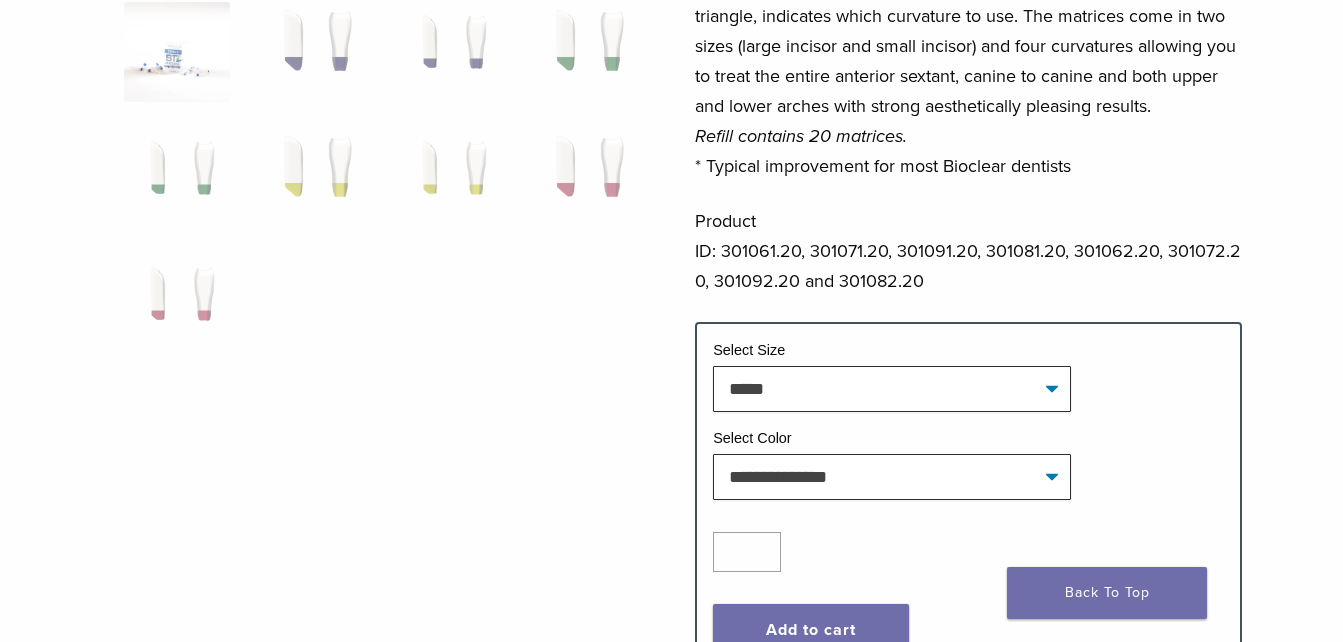 scroll, scrollTop: 570, scrollLeft: 0, axis: vertical 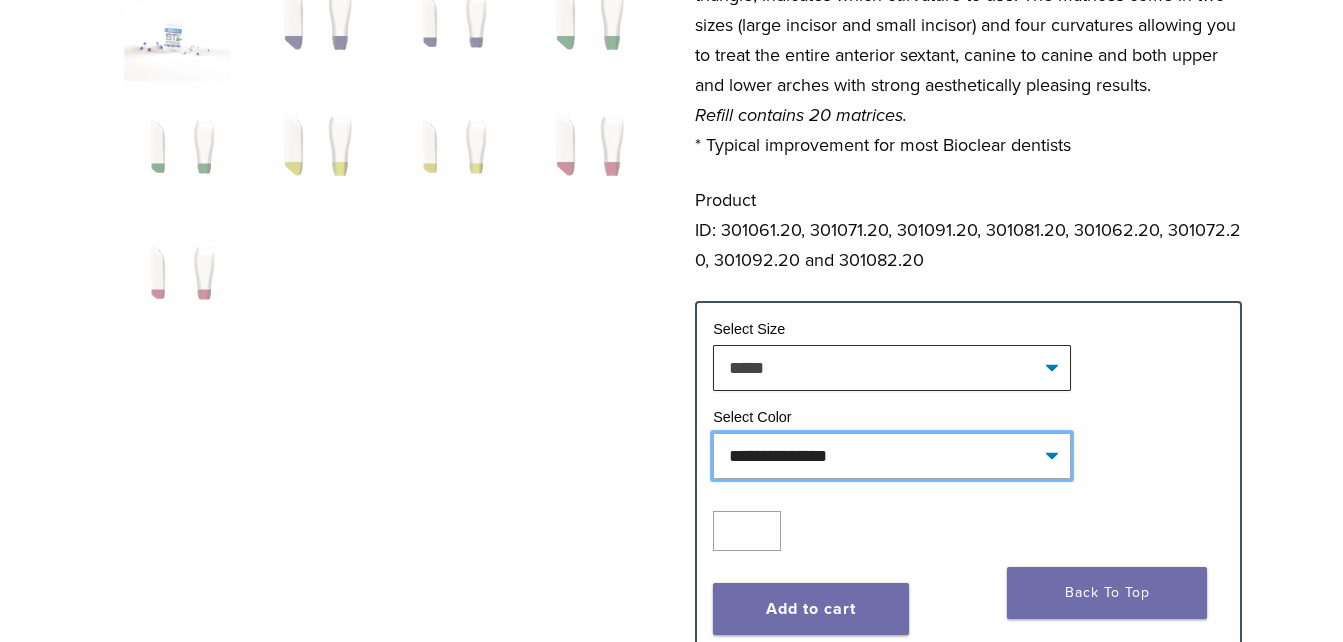 click on "**********" 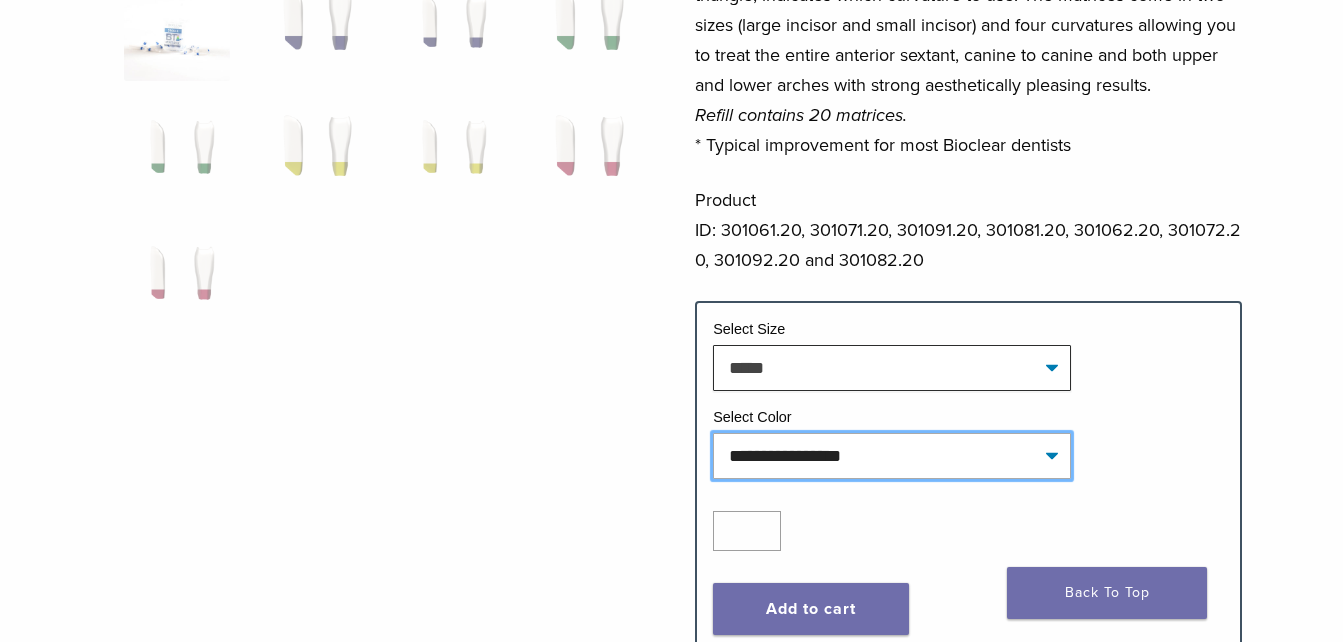 click on "**********" 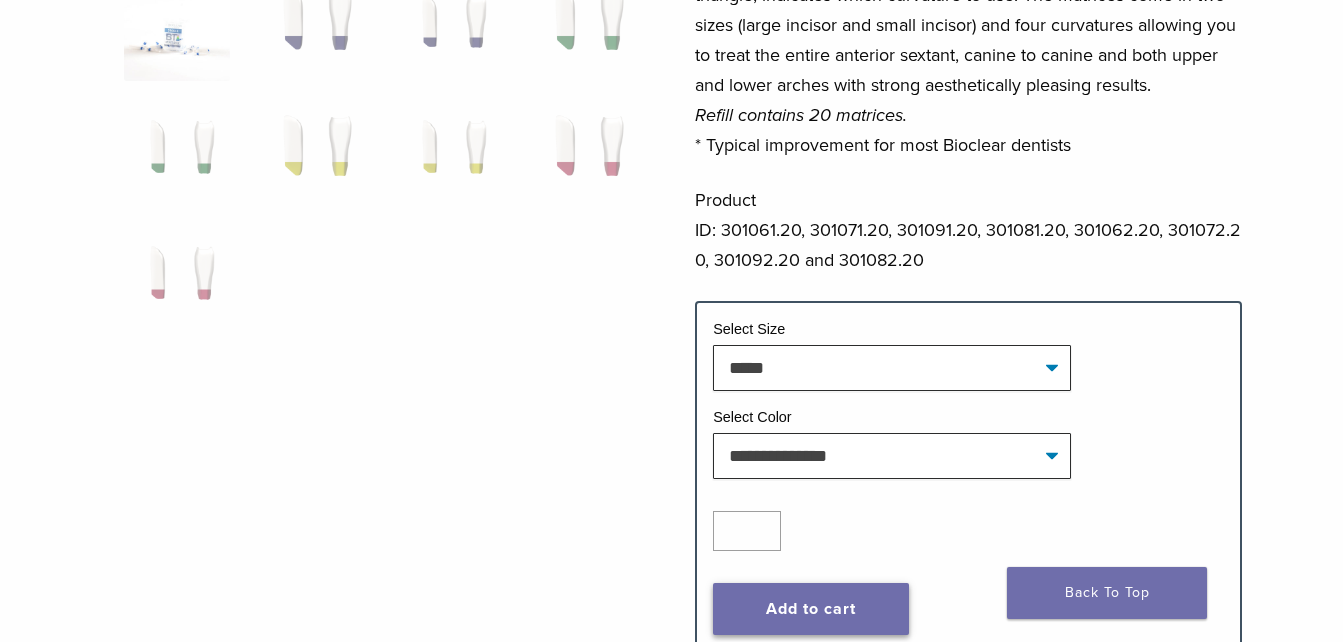 click on "Add to cart" 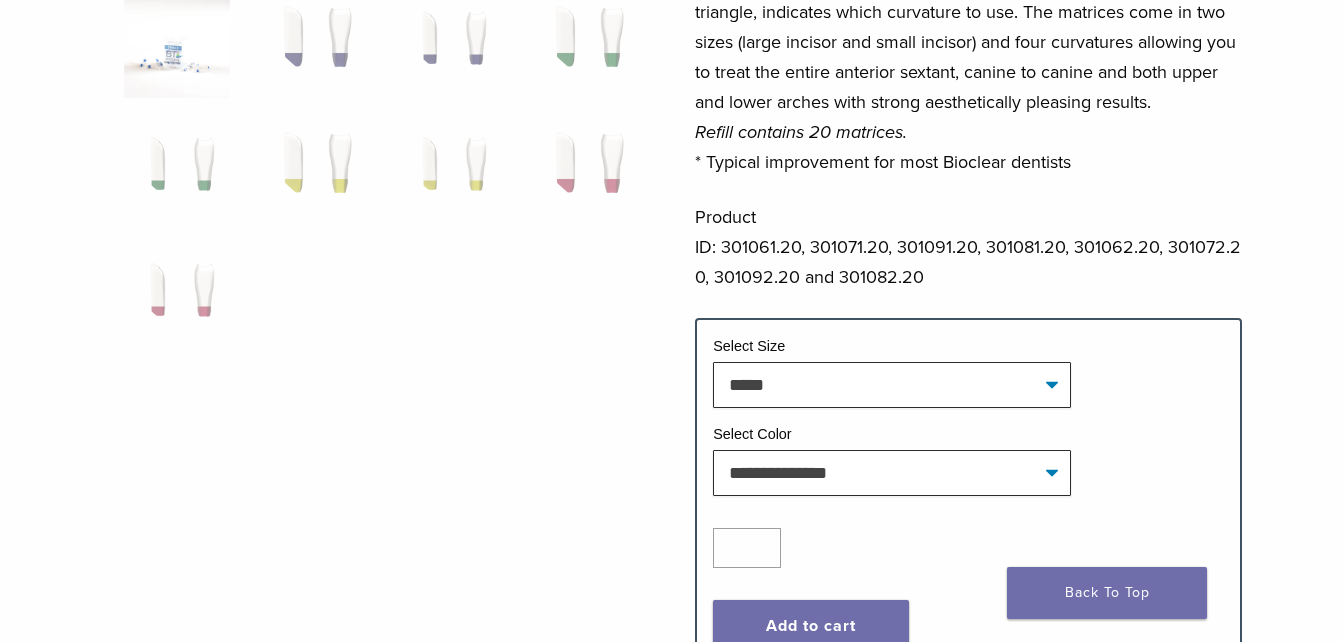 scroll, scrollTop: 526, scrollLeft: 0, axis: vertical 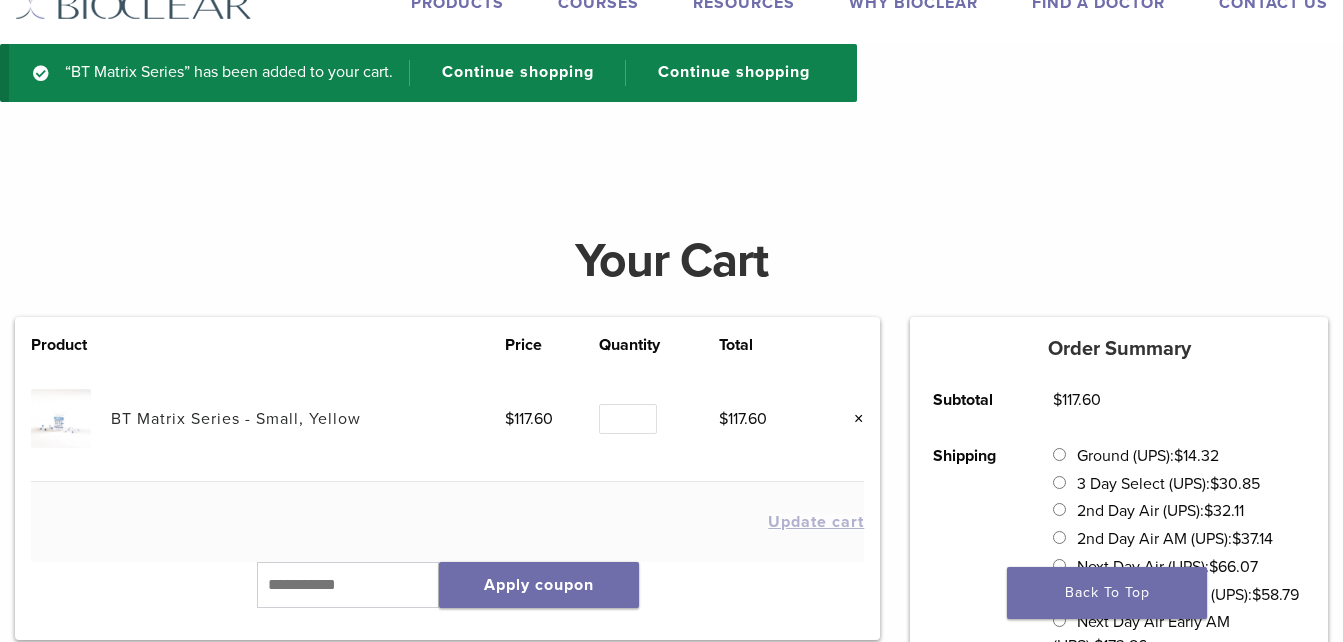 click on "BT Matrix  Series - Small, Yellow" at bounding box center (236, 419) 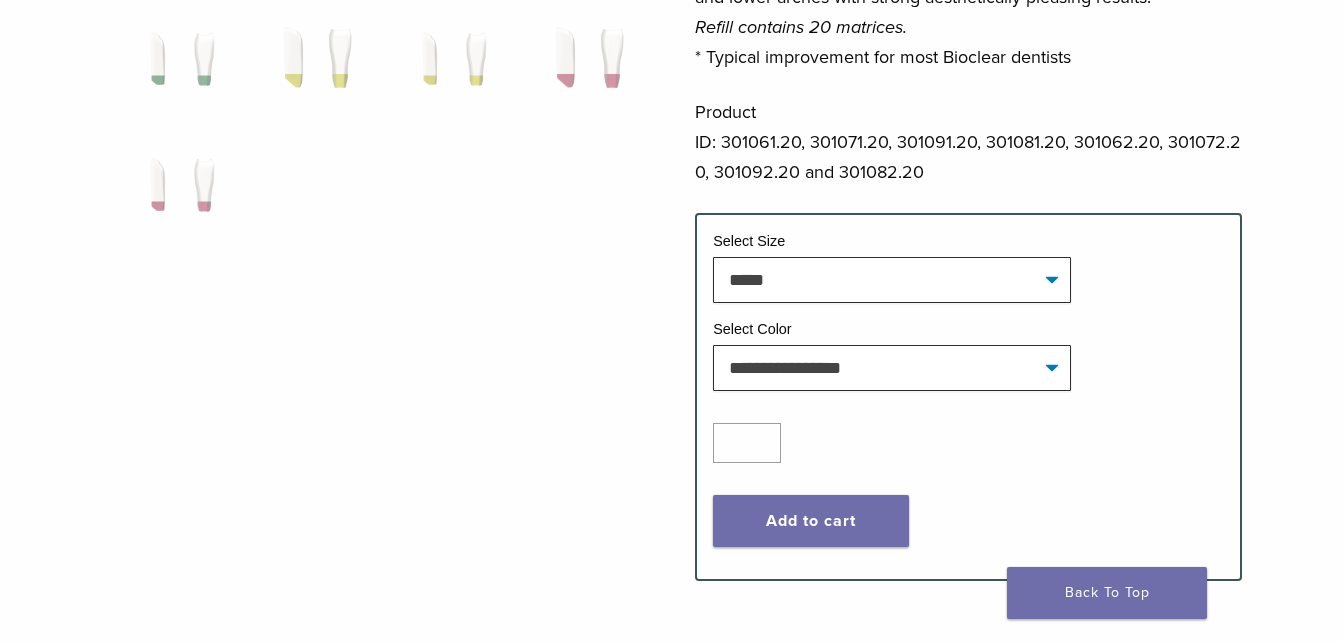 scroll, scrollTop: 667, scrollLeft: 0, axis: vertical 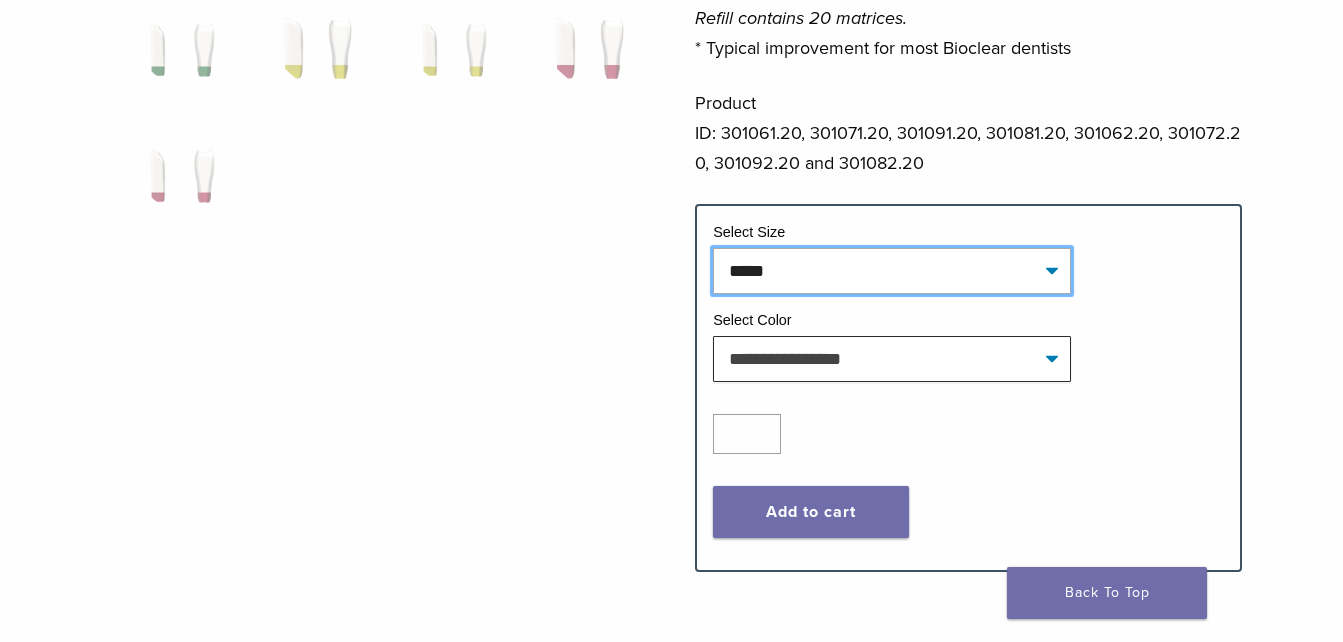 click on "**********" 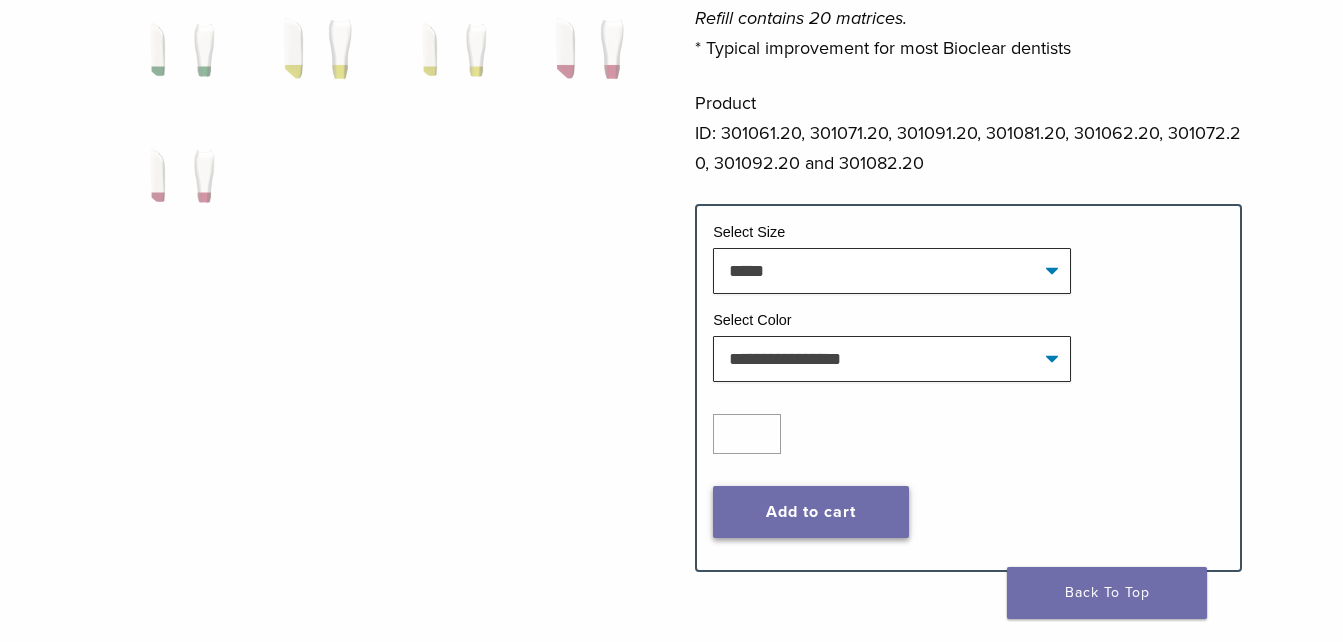 click on "Add to cart" 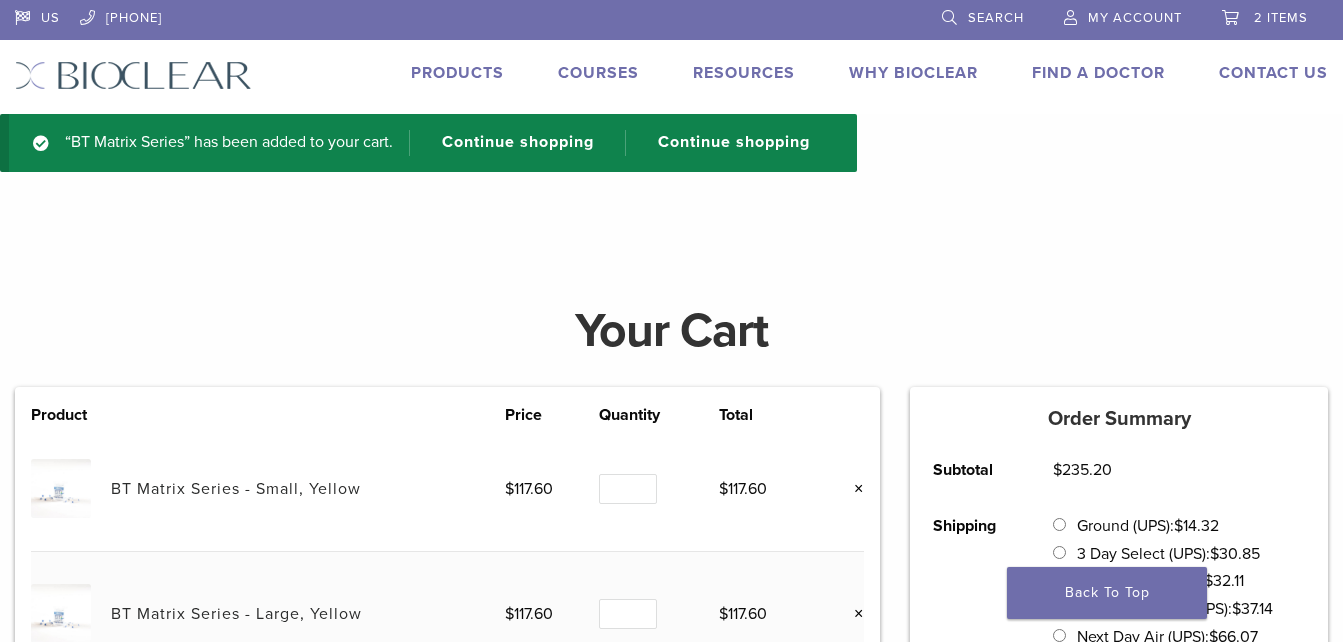 scroll, scrollTop: 0, scrollLeft: 0, axis: both 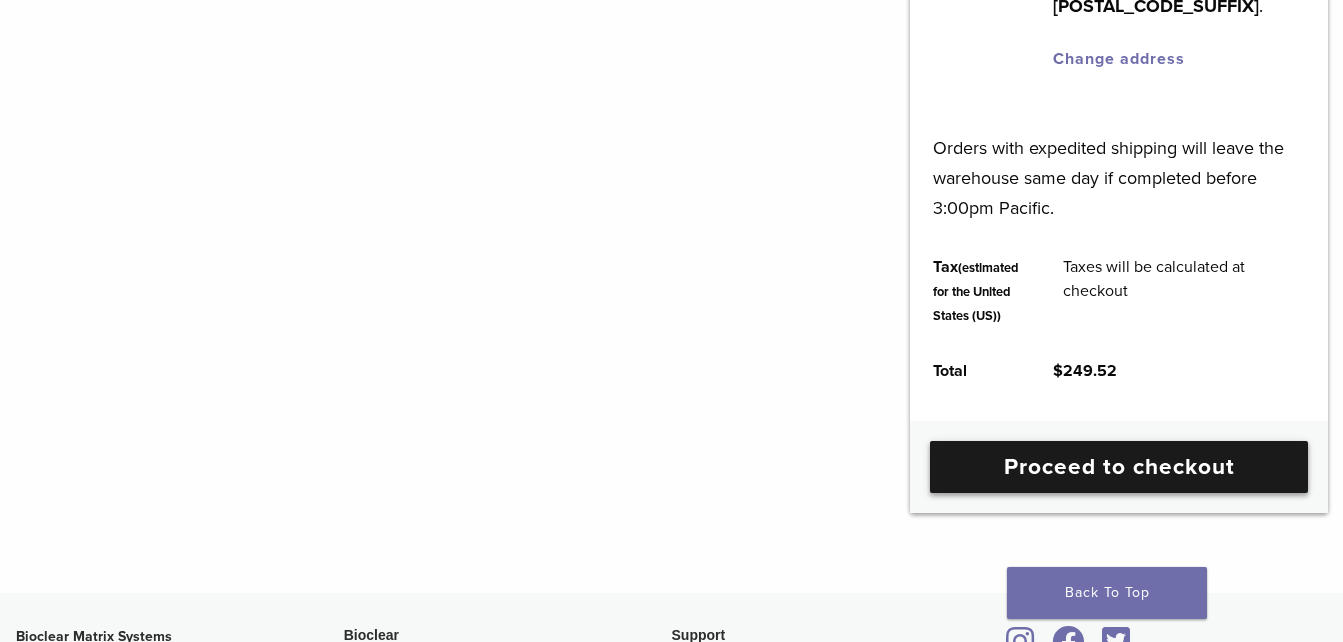 click on "Proceed to checkout" at bounding box center (1119, 467) 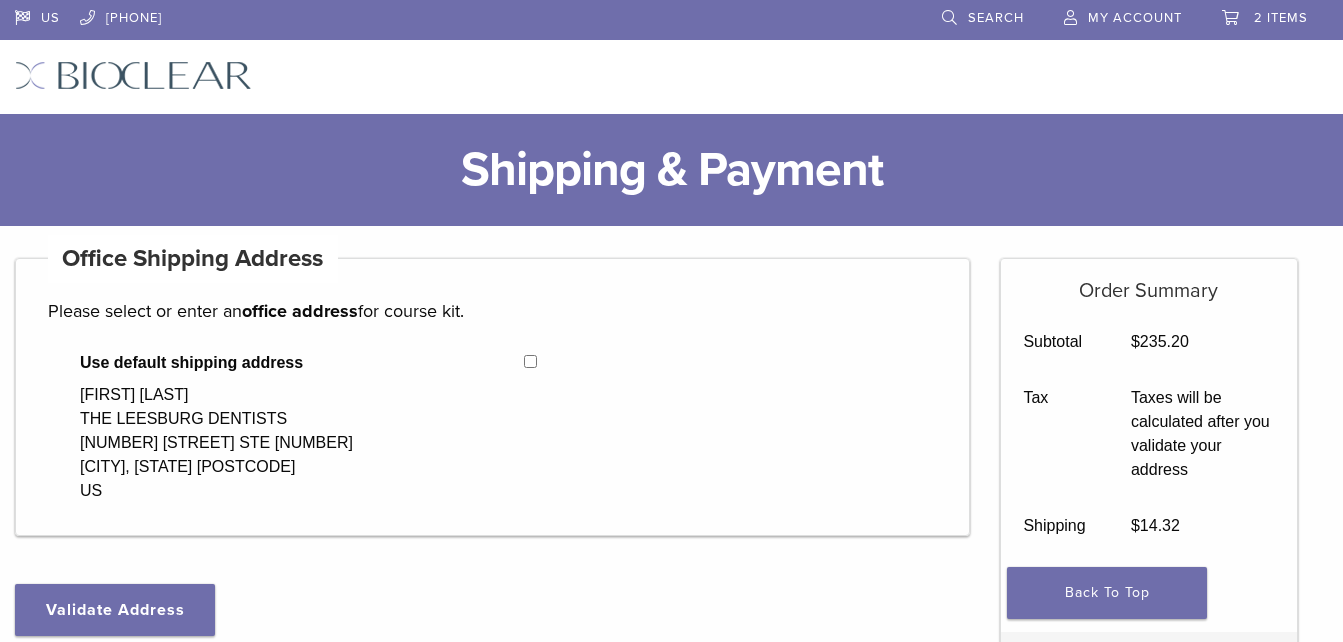 scroll, scrollTop: 0, scrollLeft: 0, axis: both 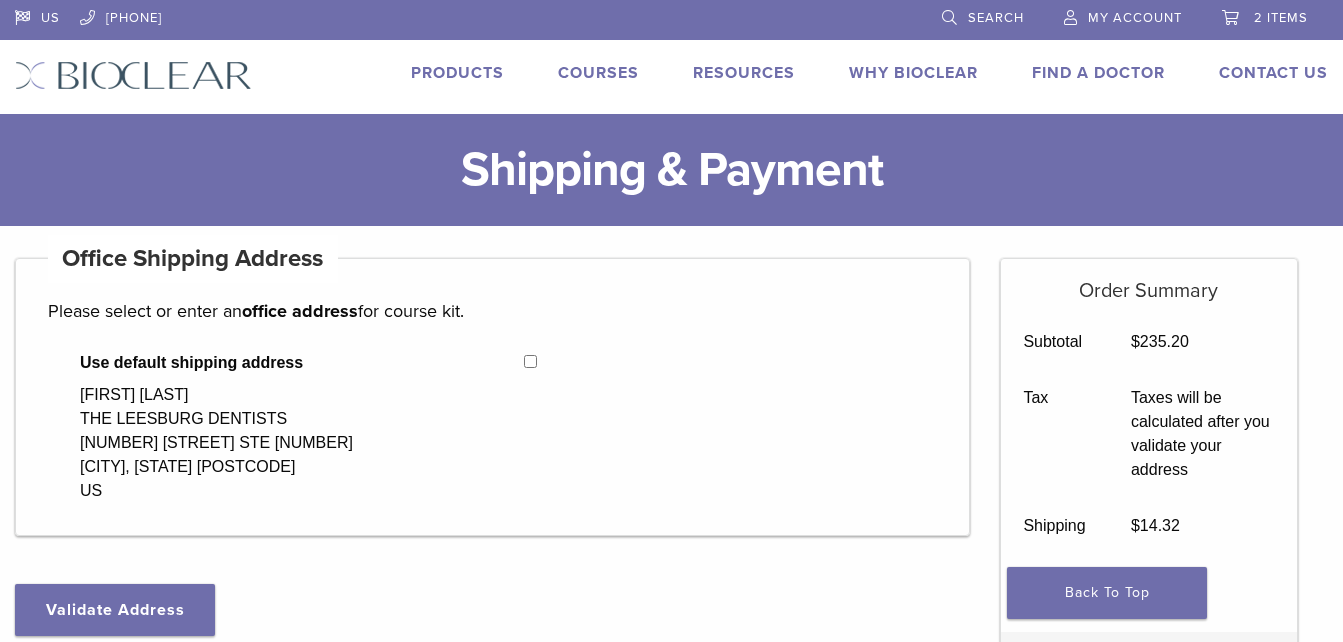 select on "**" 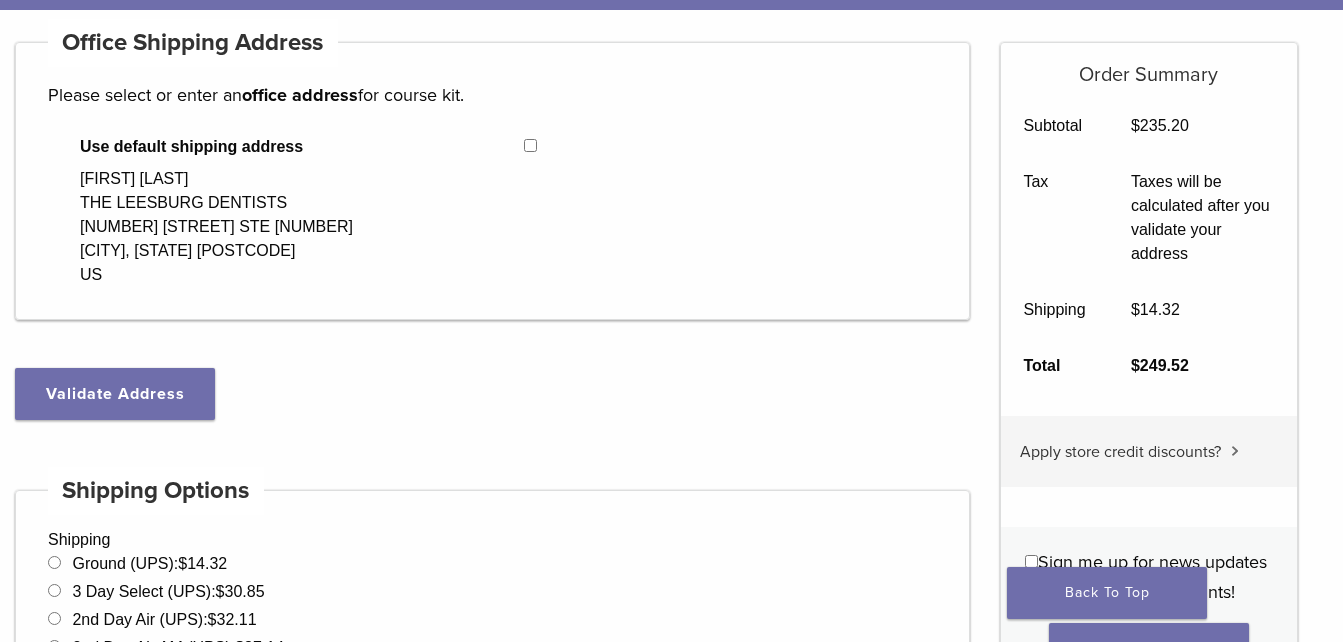 scroll, scrollTop: 253, scrollLeft: 0, axis: vertical 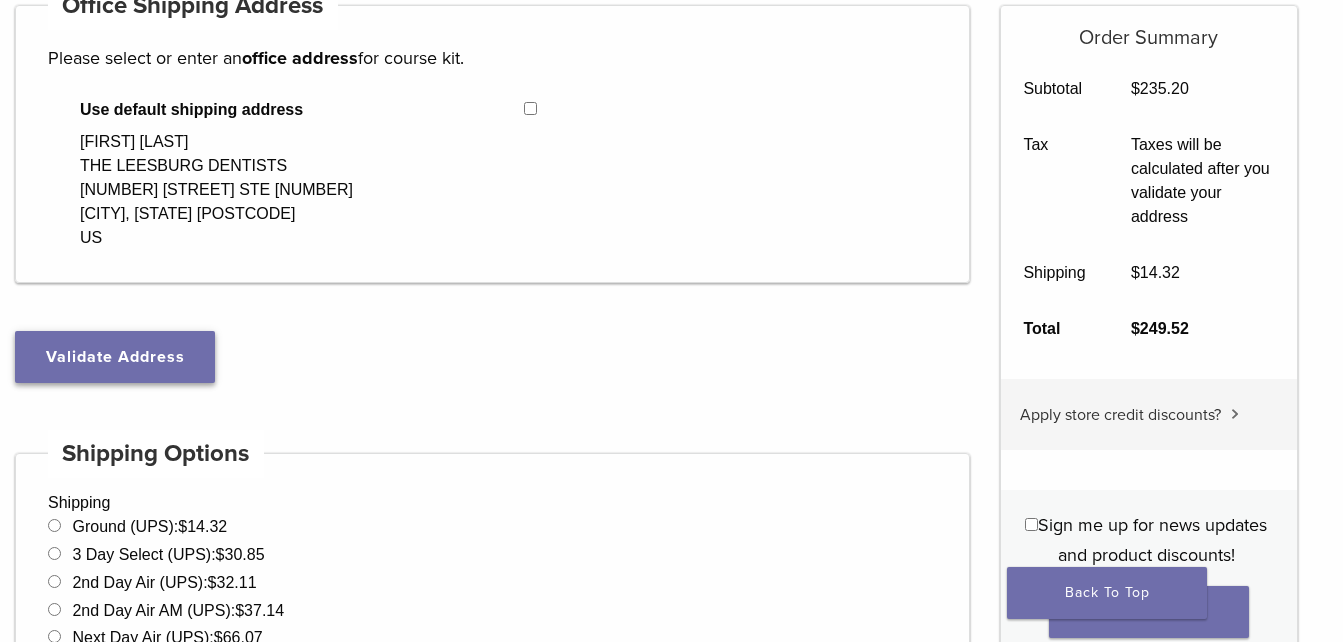 click on "Validate Address" at bounding box center [115, 357] 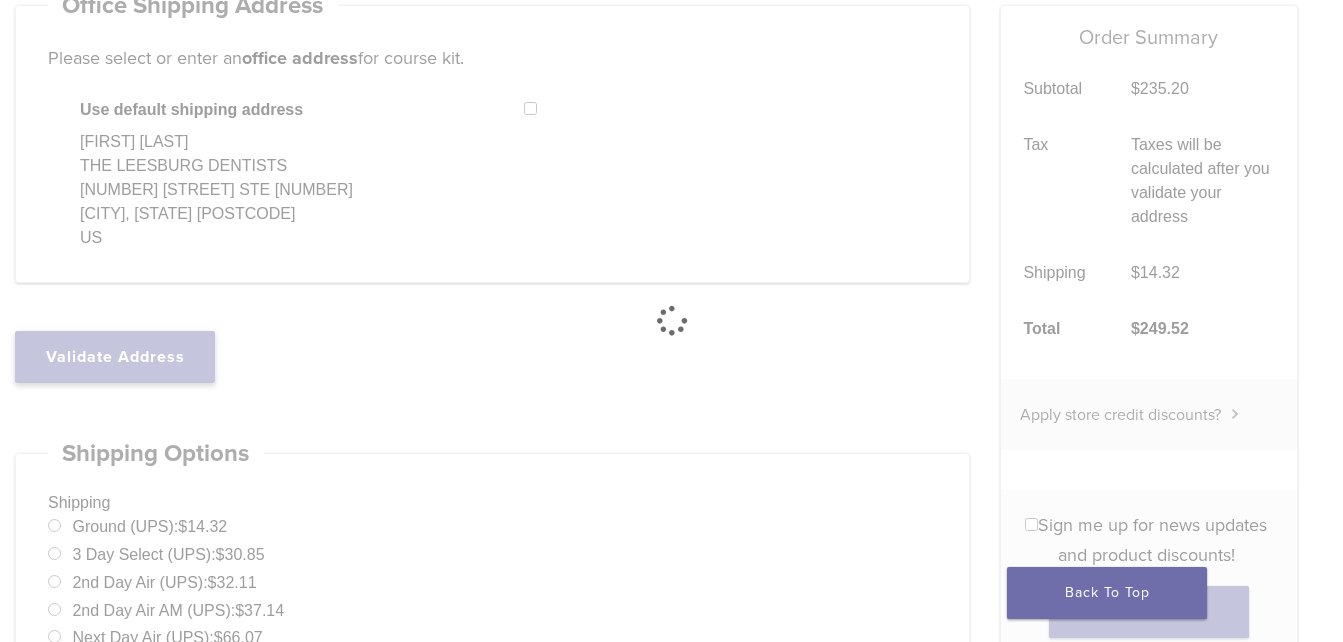 select on "**" 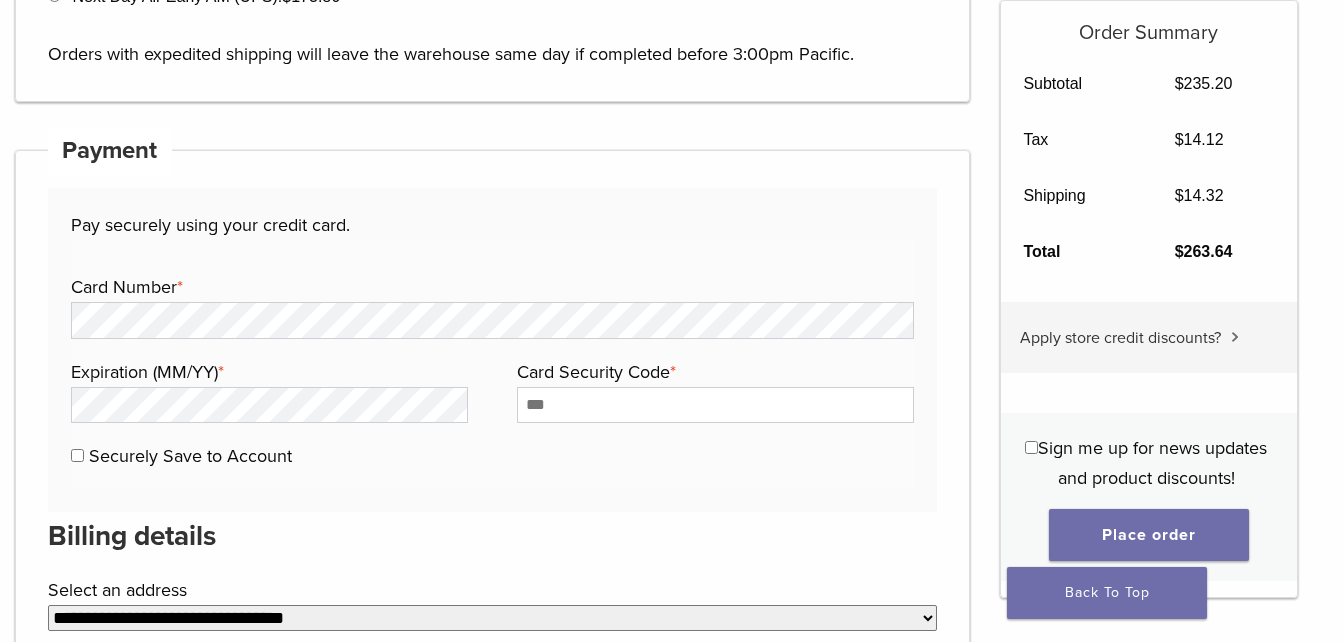 scroll, scrollTop: 997, scrollLeft: 0, axis: vertical 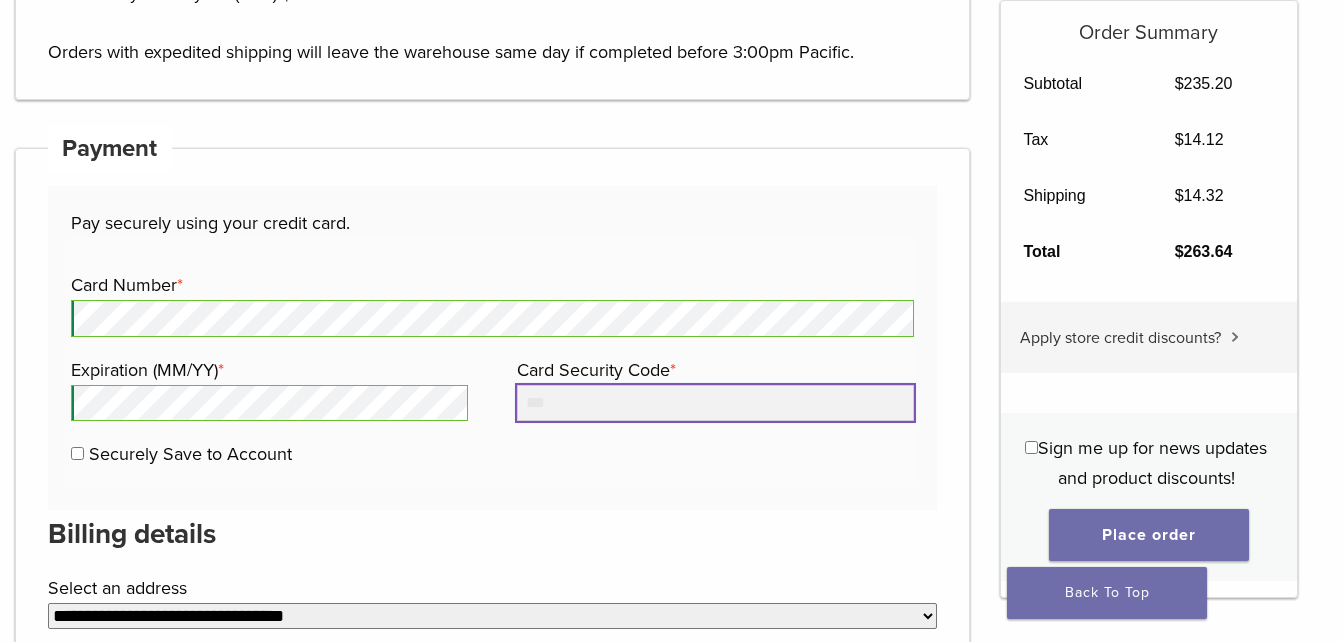 click on "Card Security Code  *" at bounding box center [715, 403] 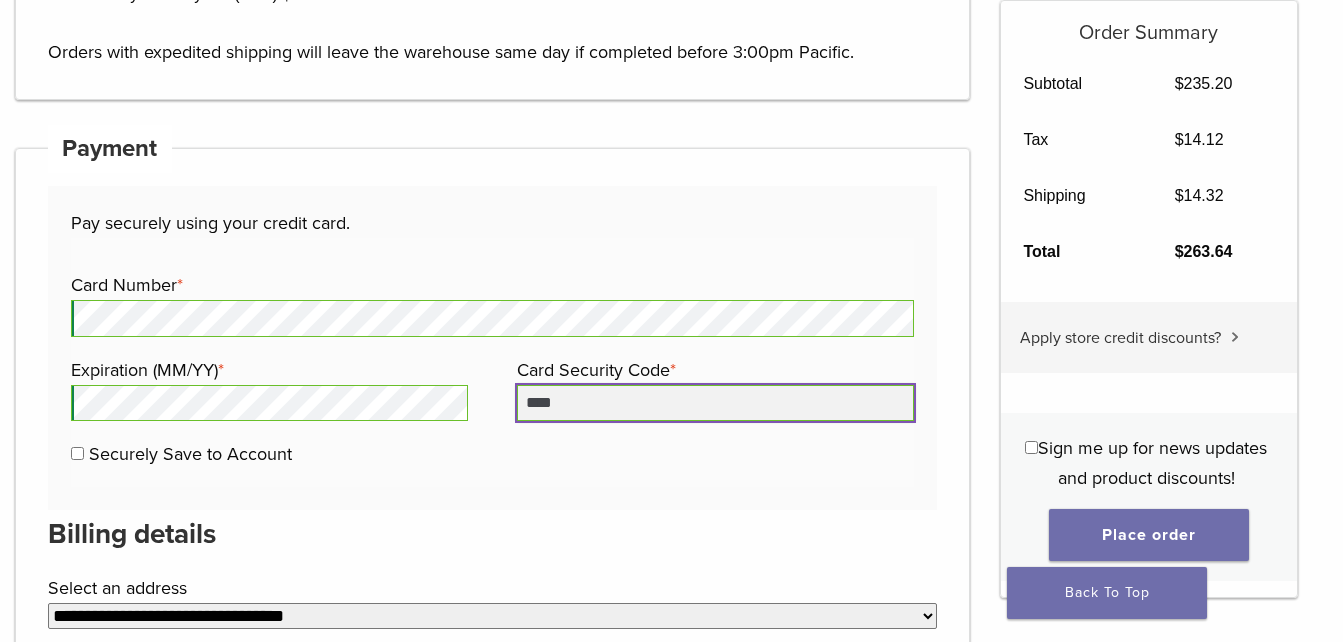 scroll, scrollTop: 1, scrollLeft: 0, axis: vertical 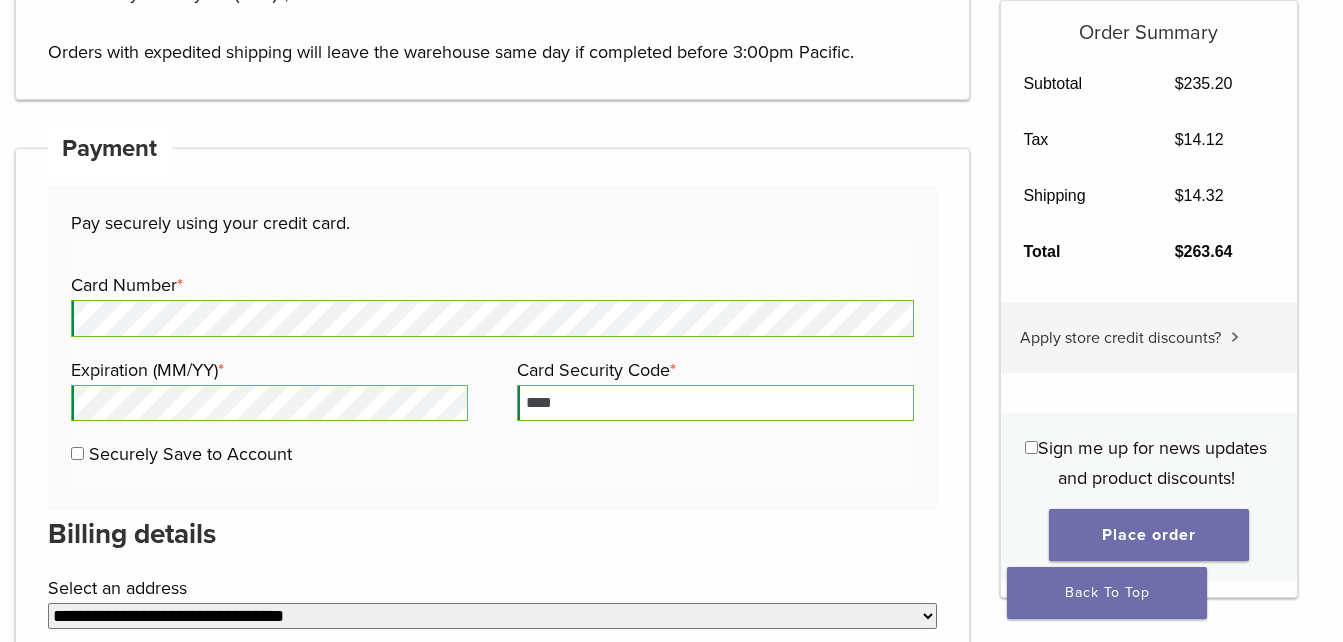 click on "Billing details" at bounding box center [492, 534] 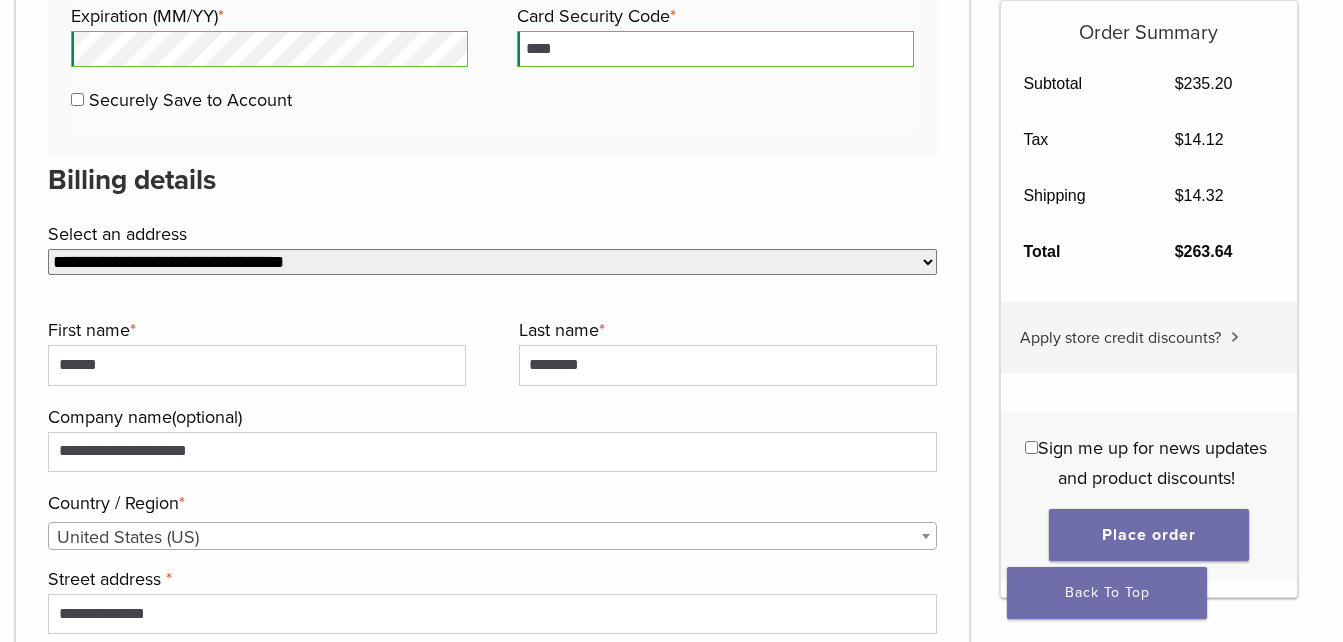 scroll, scrollTop: 1387, scrollLeft: 0, axis: vertical 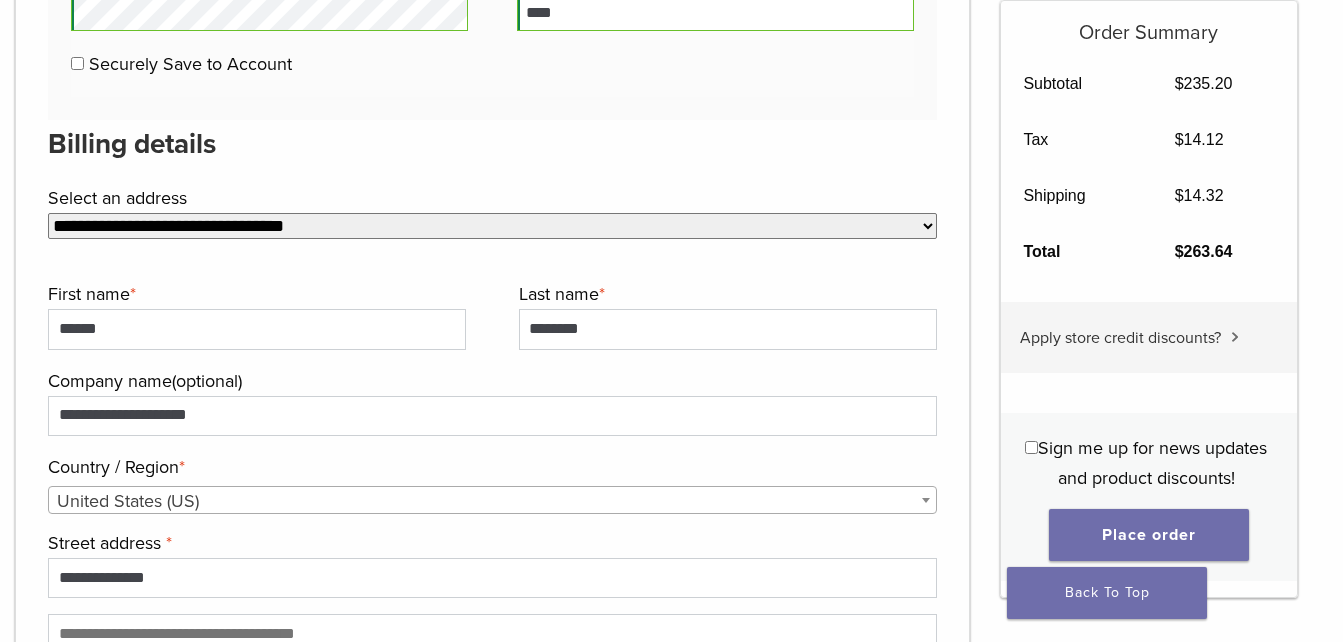 click on "**********" at bounding box center (492, 226) 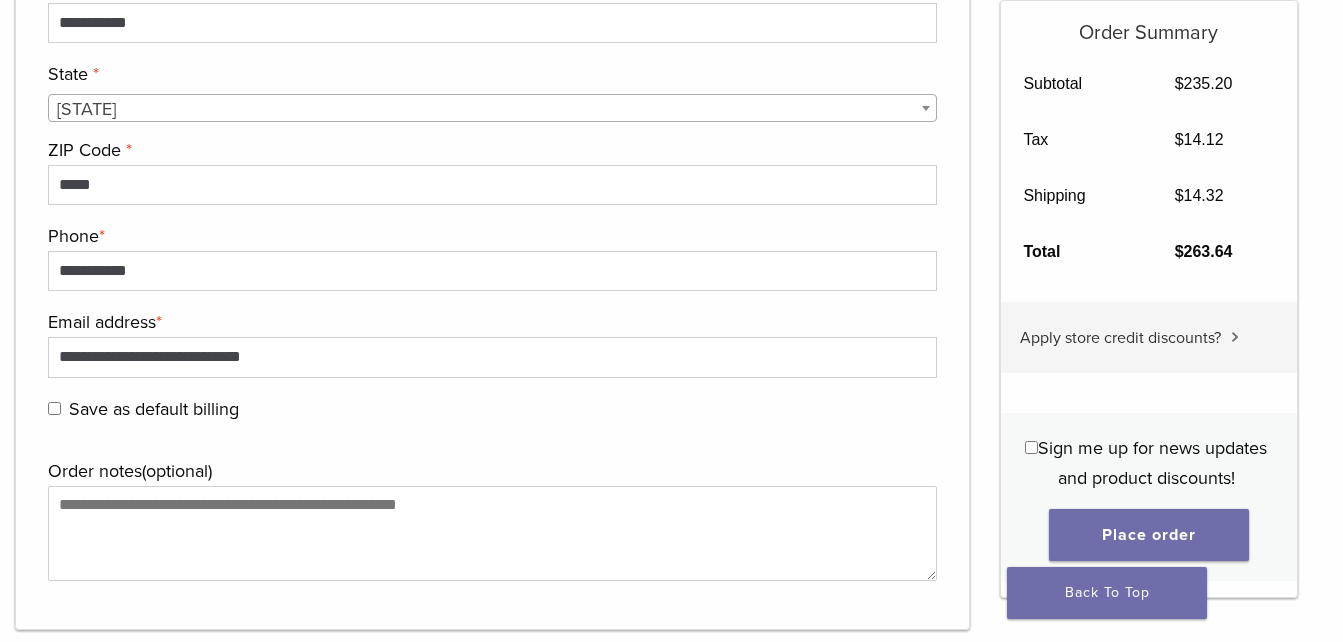 scroll, scrollTop: 2073, scrollLeft: 0, axis: vertical 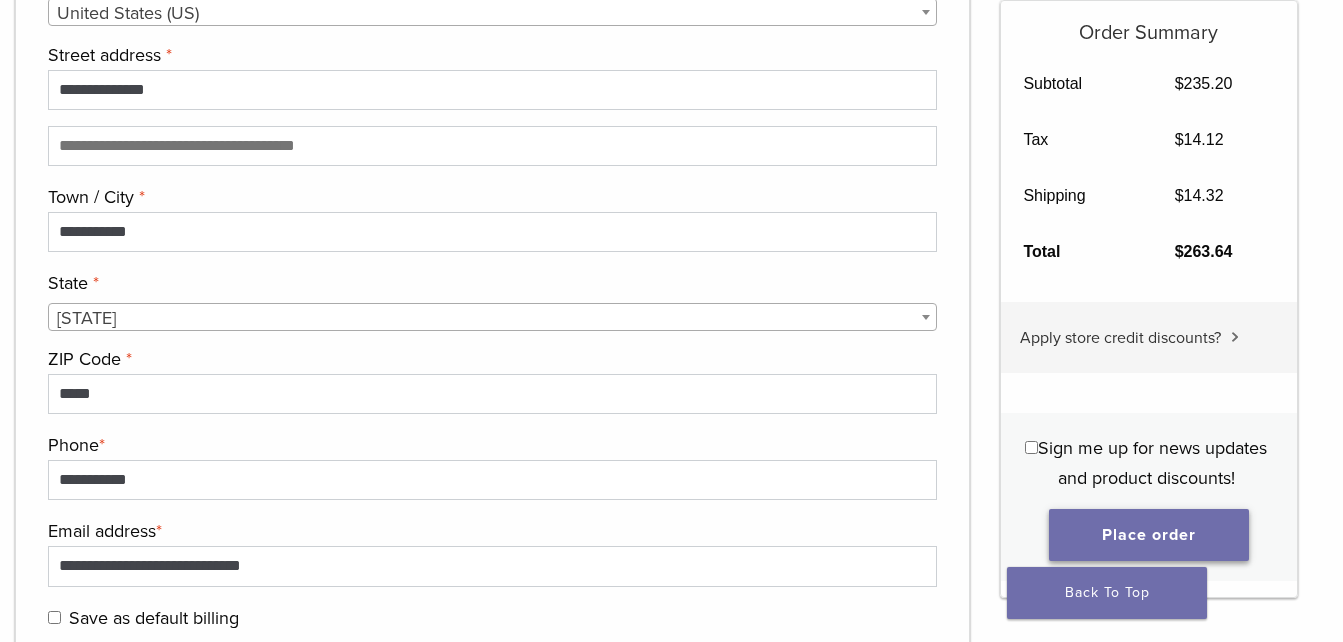 click on "Place order" at bounding box center (1149, 535) 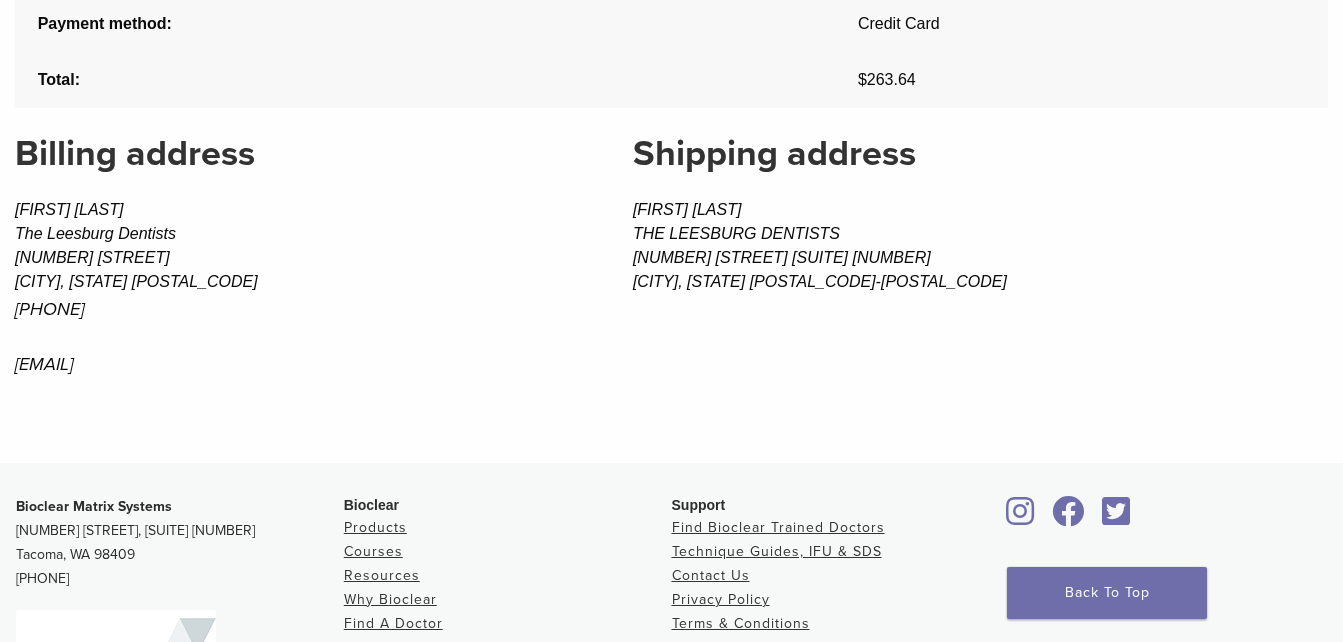 scroll, scrollTop: 0, scrollLeft: 0, axis: both 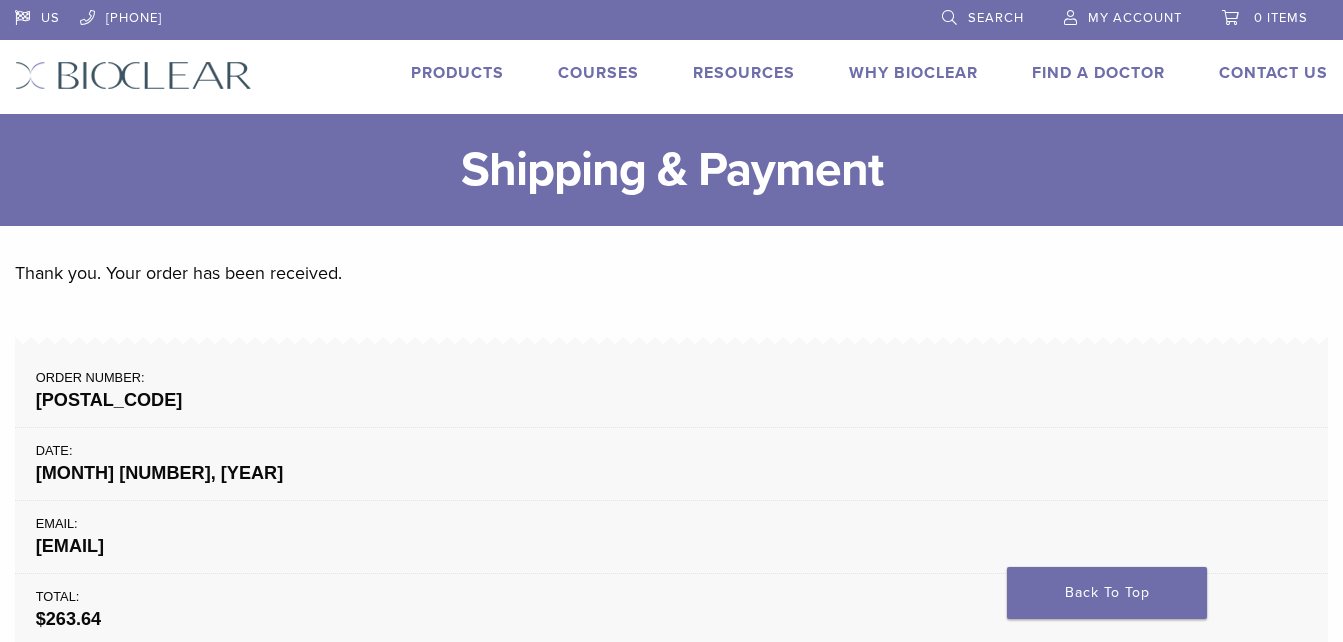 click on "My Account" at bounding box center [1135, 18] 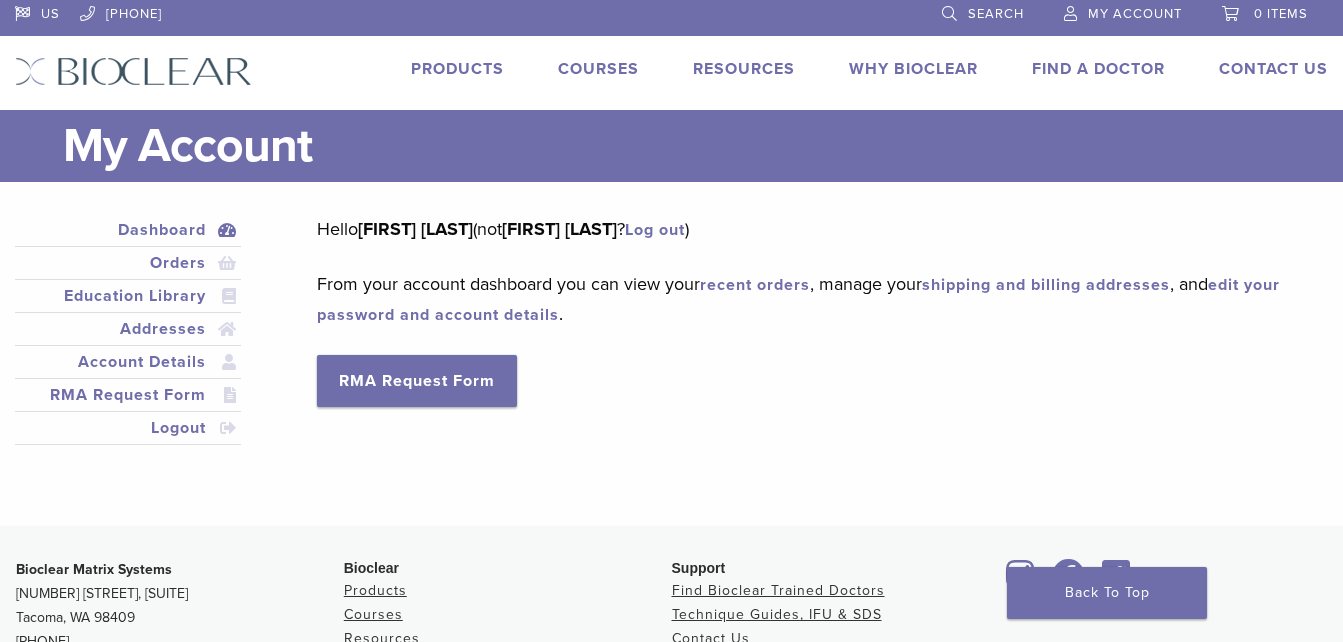 scroll, scrollTop: 0, scrollLeft: 0, axis: both 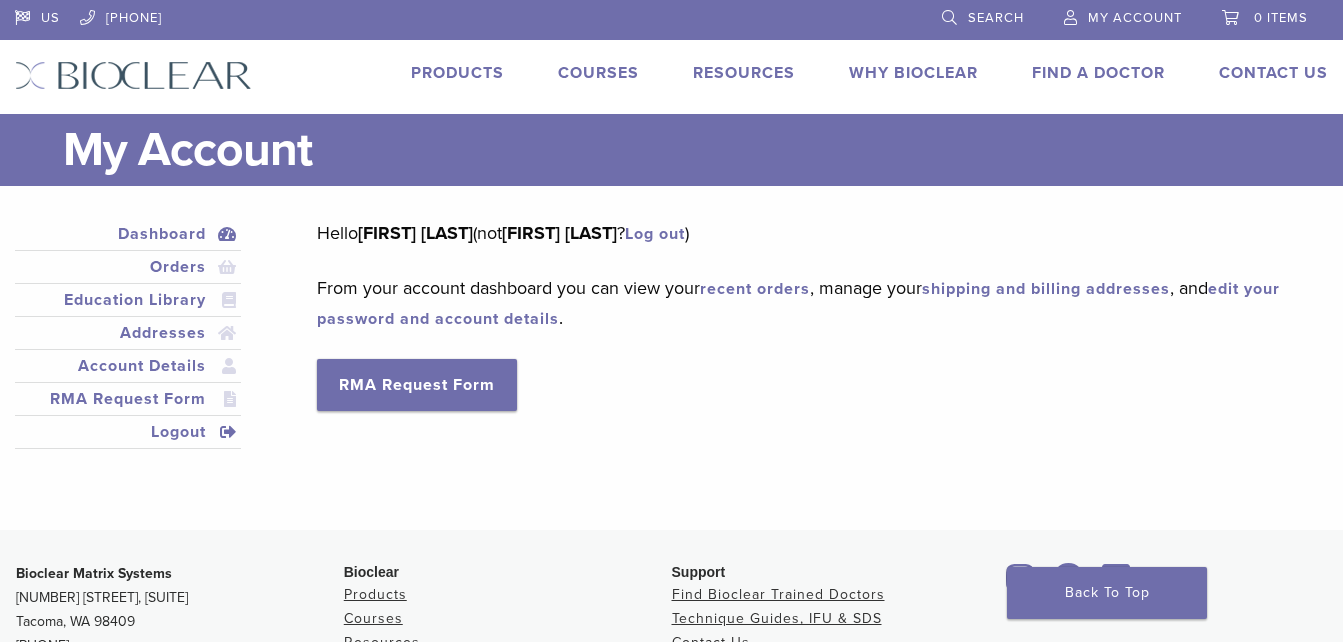 click on "Logout" at bounding box center [128, 432] 